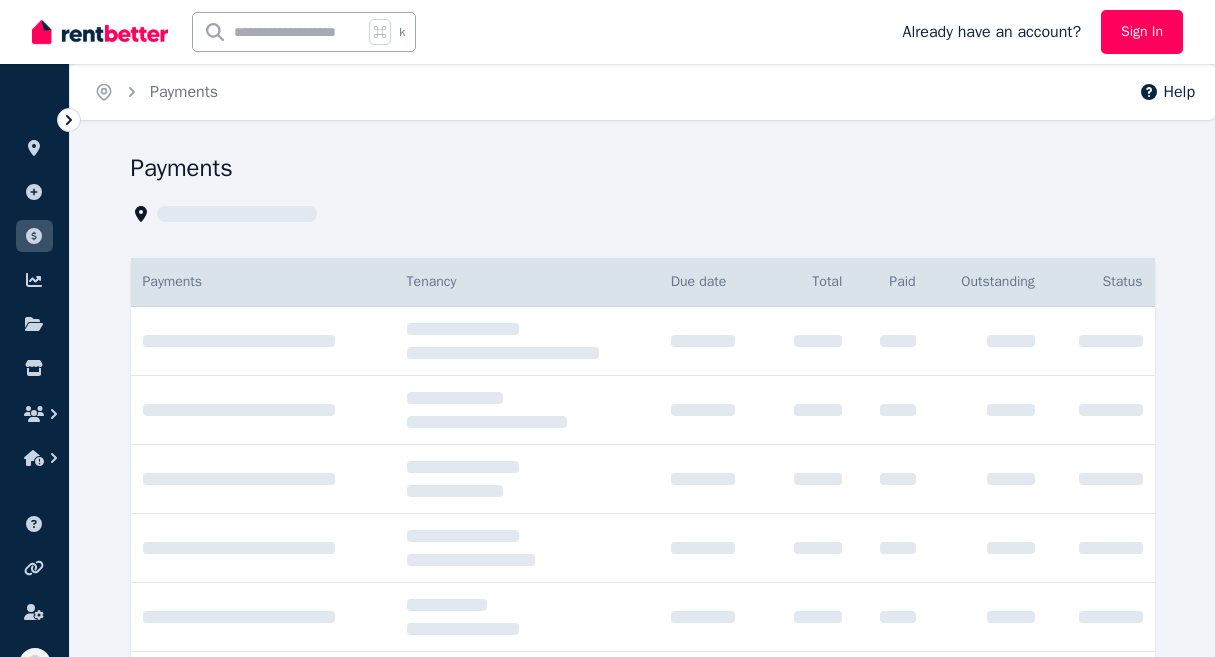 scroll, scrollTop: 0, scrollLeft: 0, axis: both 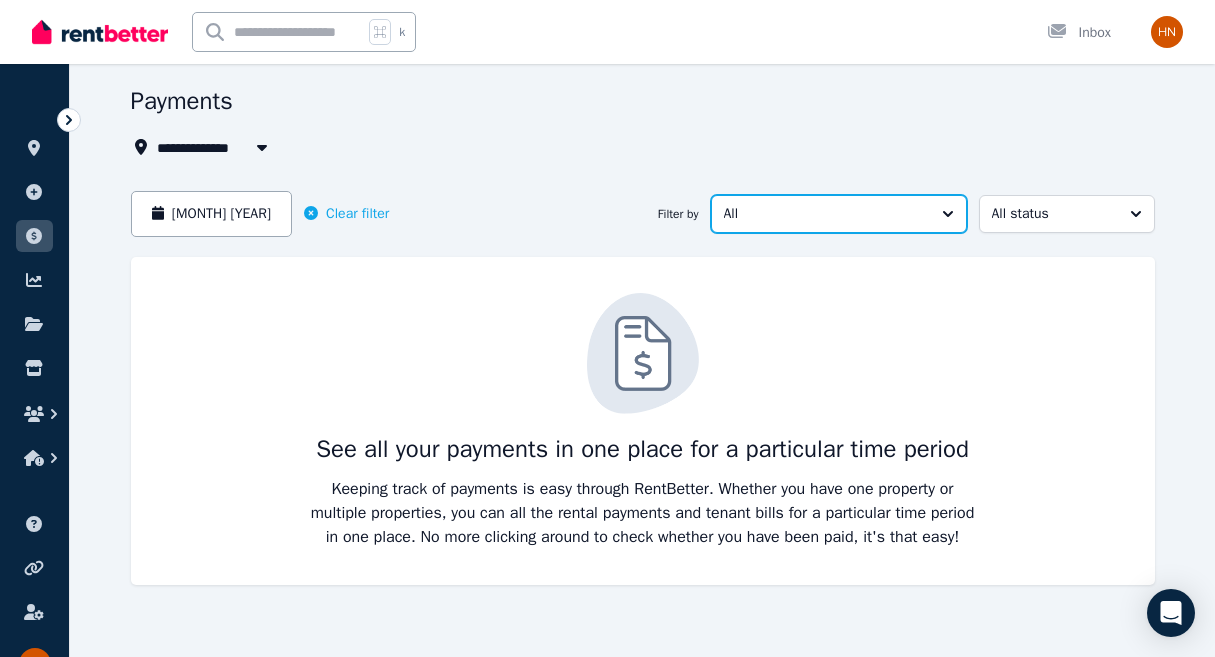 click on "All" at bounding box center [839, 214] 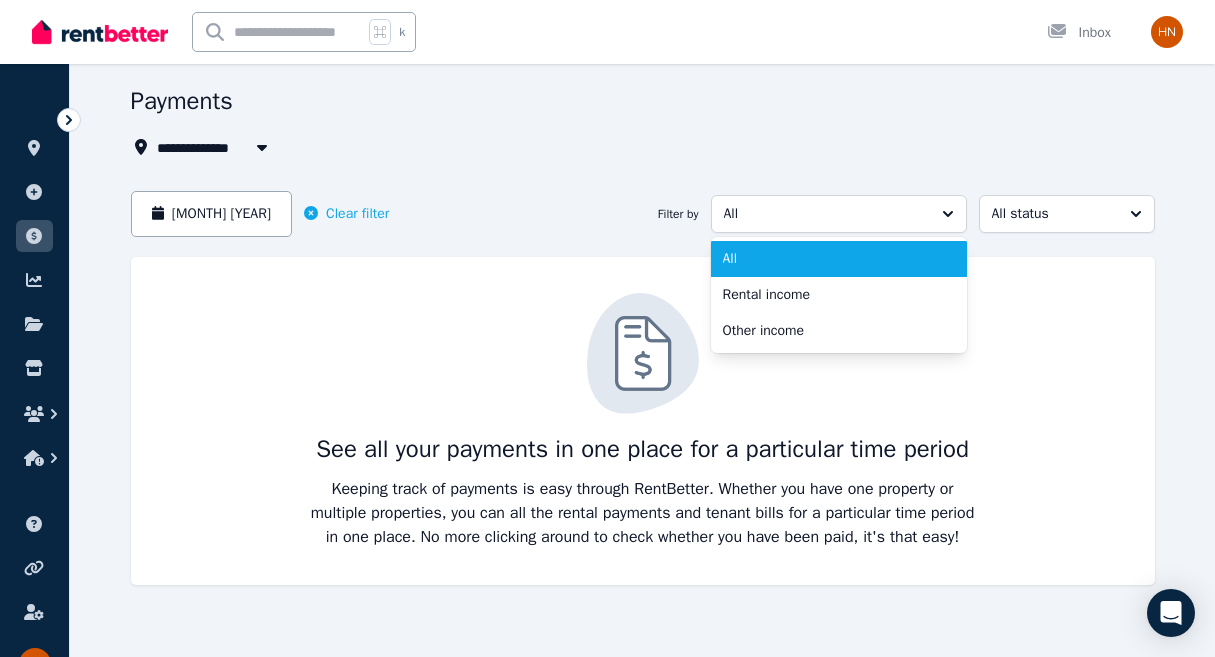 click on "All" at bounding box center [827, 259] 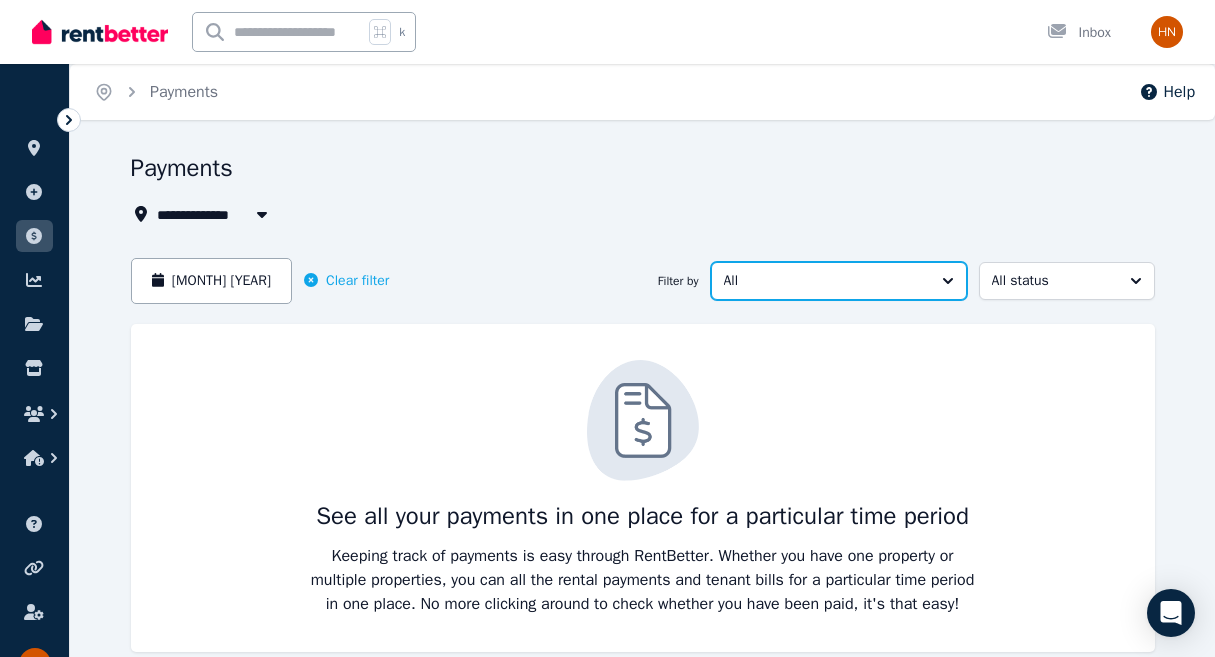 scroll, scrollTop: 89, scrollLeft: 0, axis: vertical 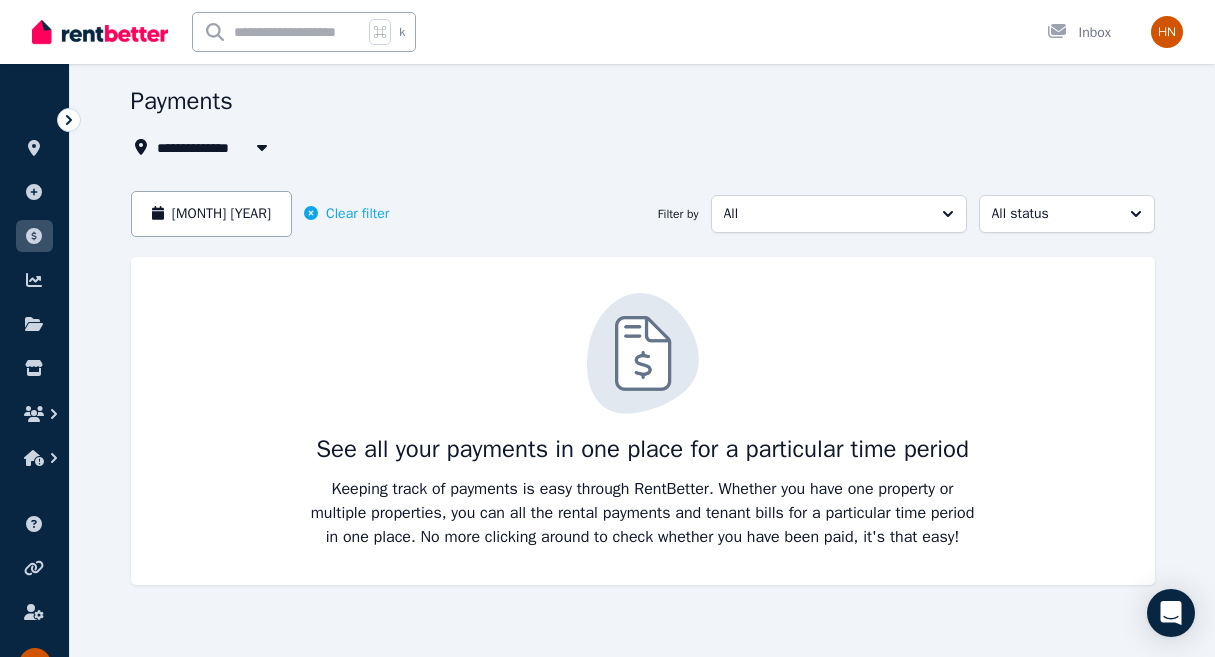 click on "All Properties" at bounding box center (215, 147) 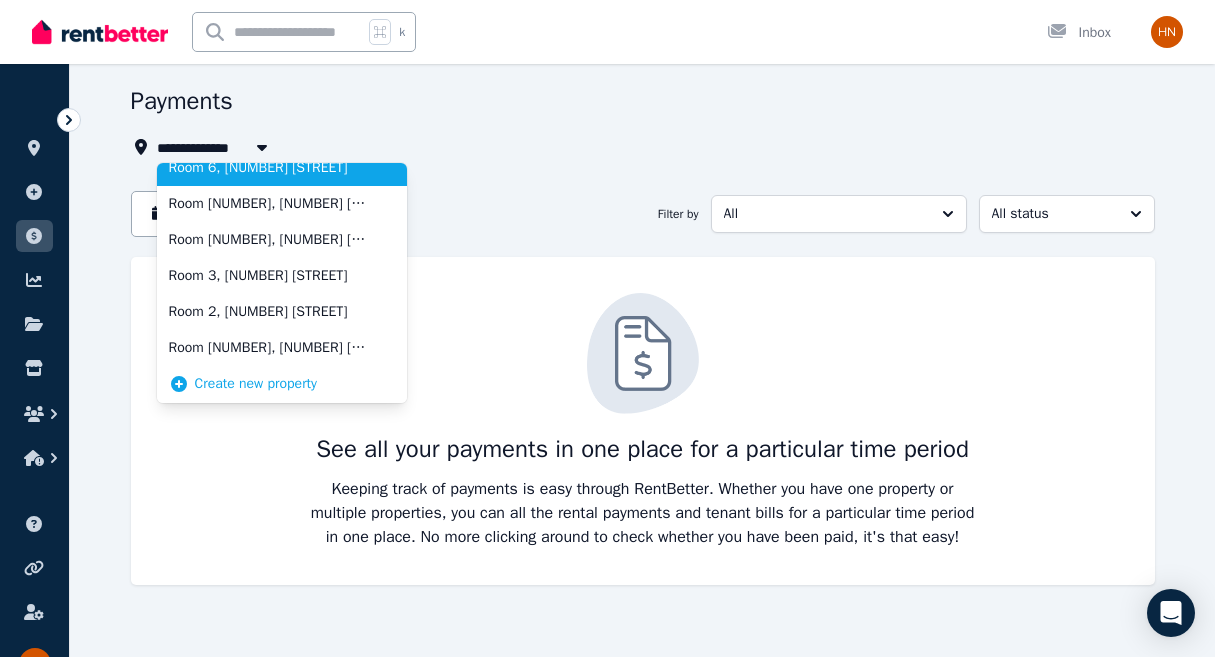 scroll, scrollTop: 90, scrollLeft: 0, axis: vertical 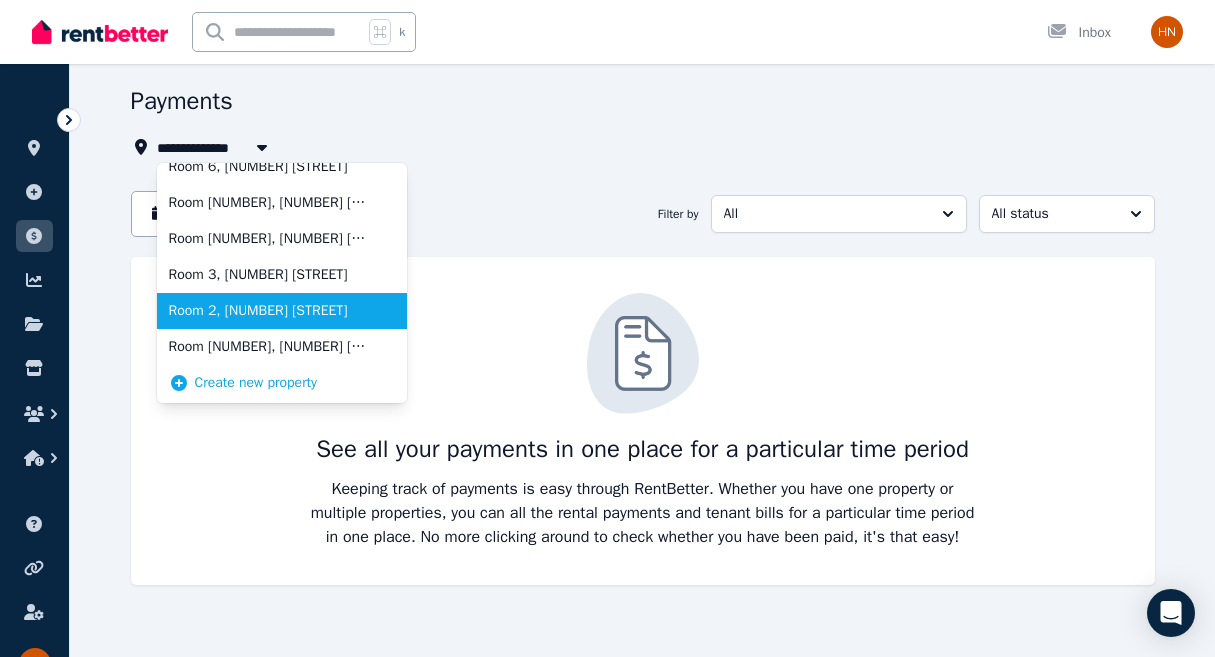 click on "Room 2, [NUMBER] [STREET]" at bounding box center (270, 311) 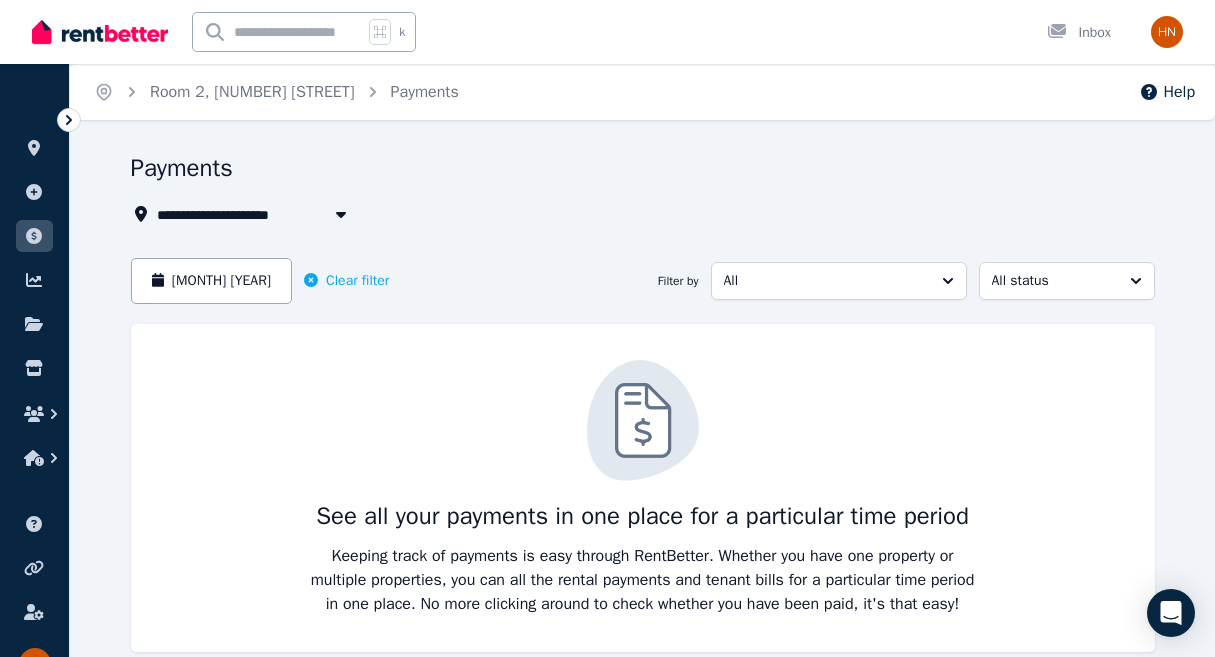 scroll, scrollTop: 89, scrollLeft: 0, axis: vertical 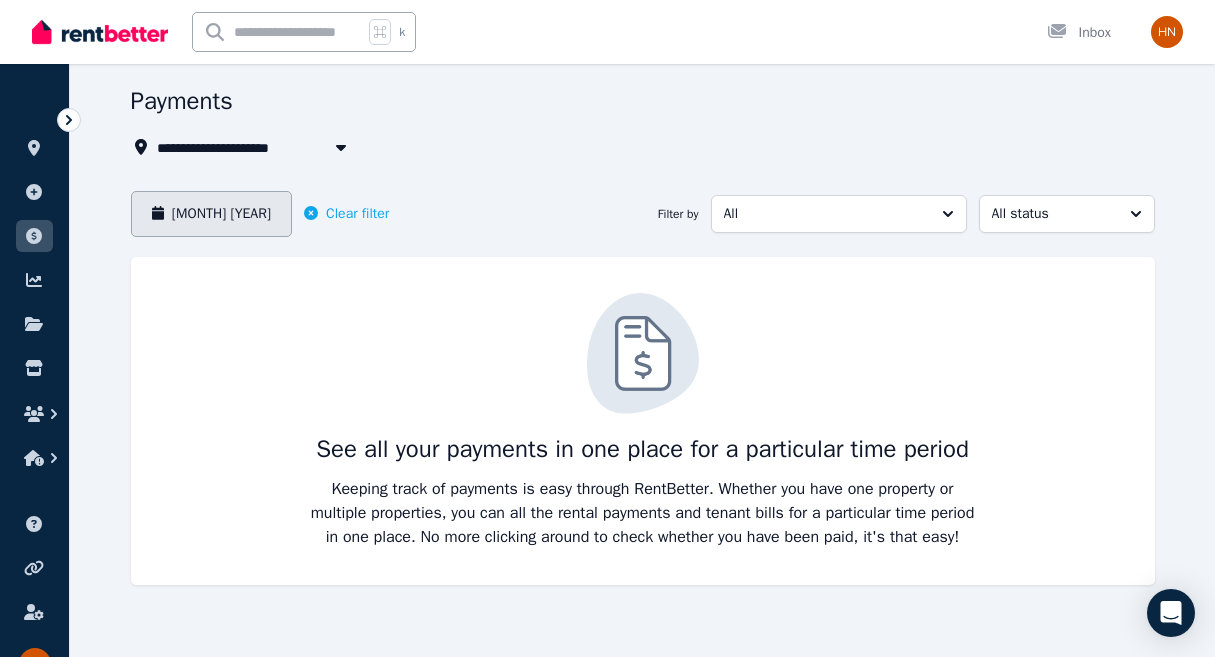 click on "[MONTH] [YEAR]" at bounding box center (212, 214) 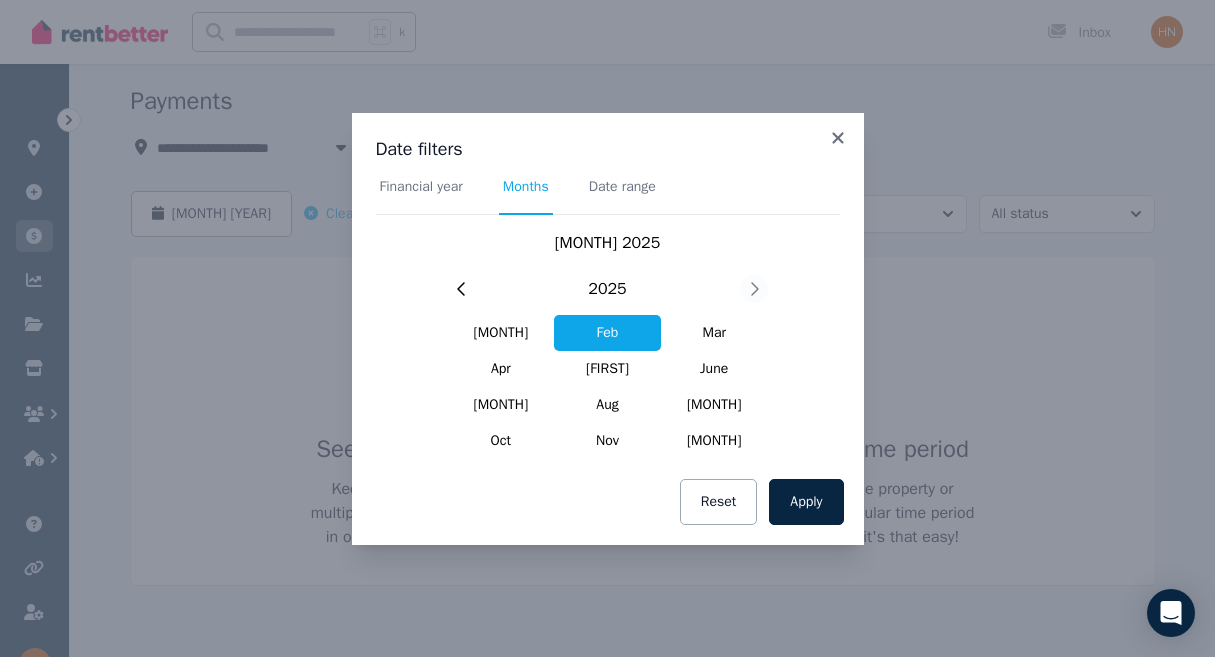 click 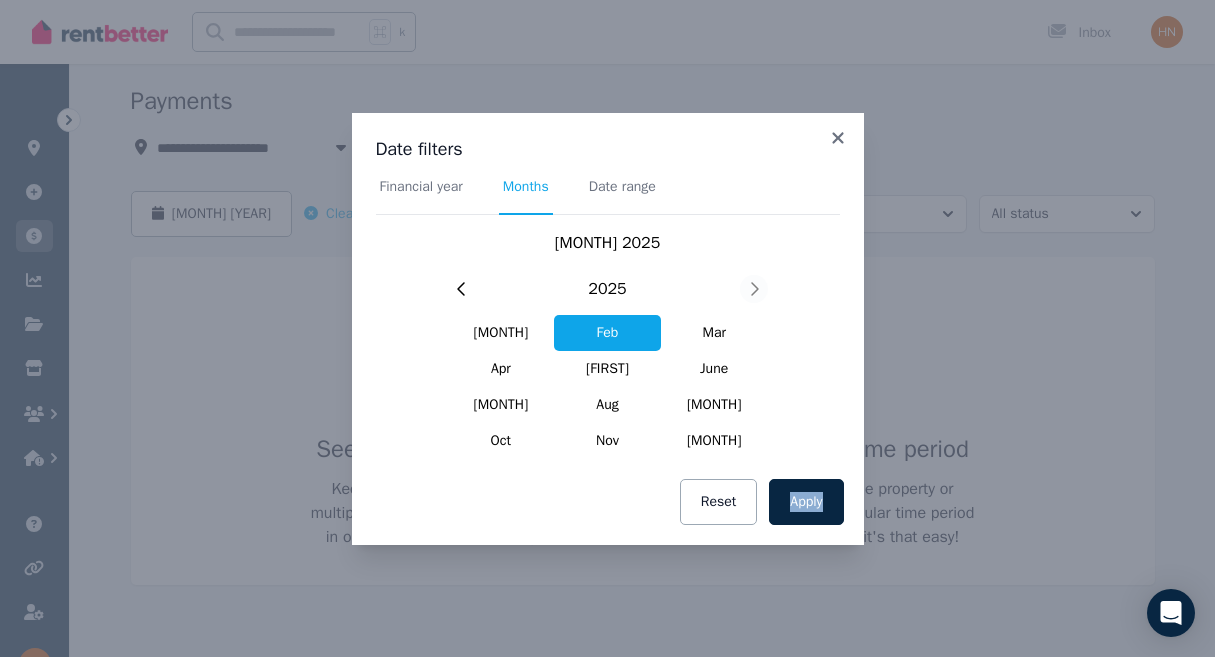 click 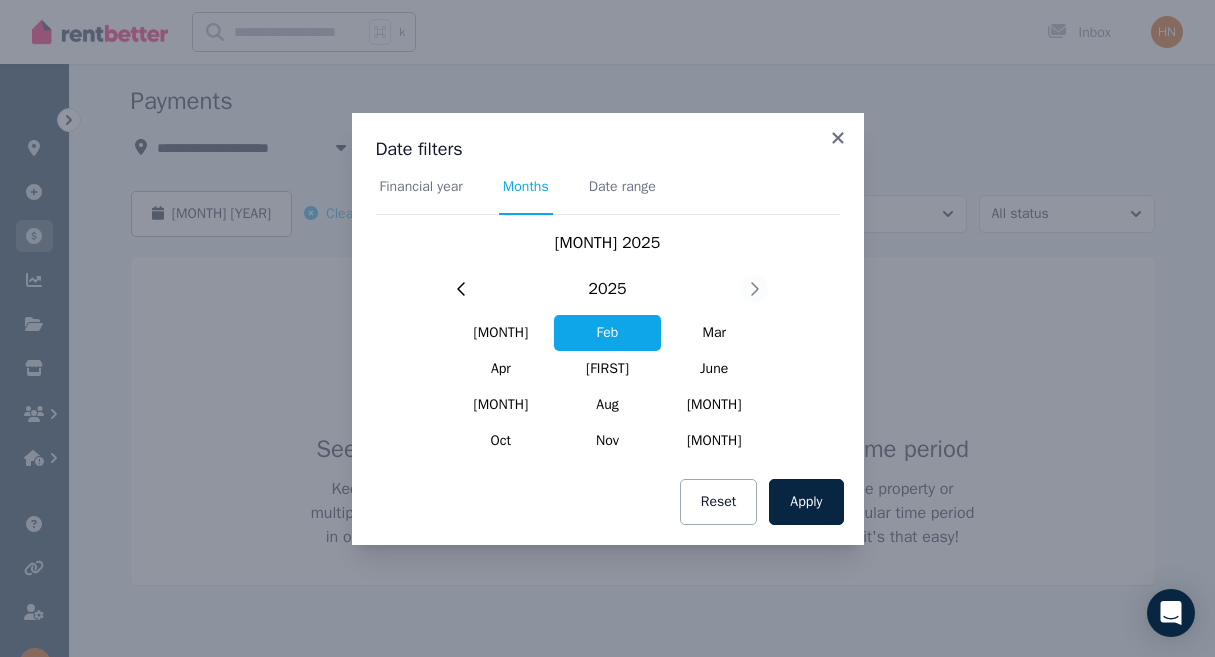 click 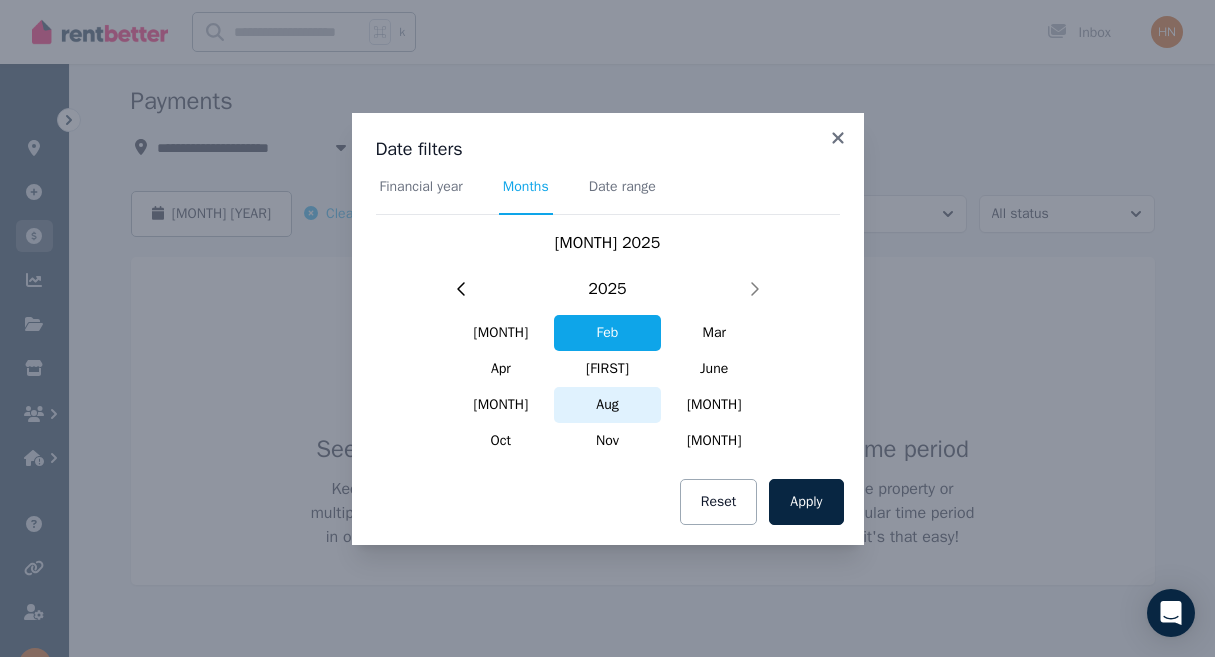 click on "Aug" at bounding box center [607, 405] 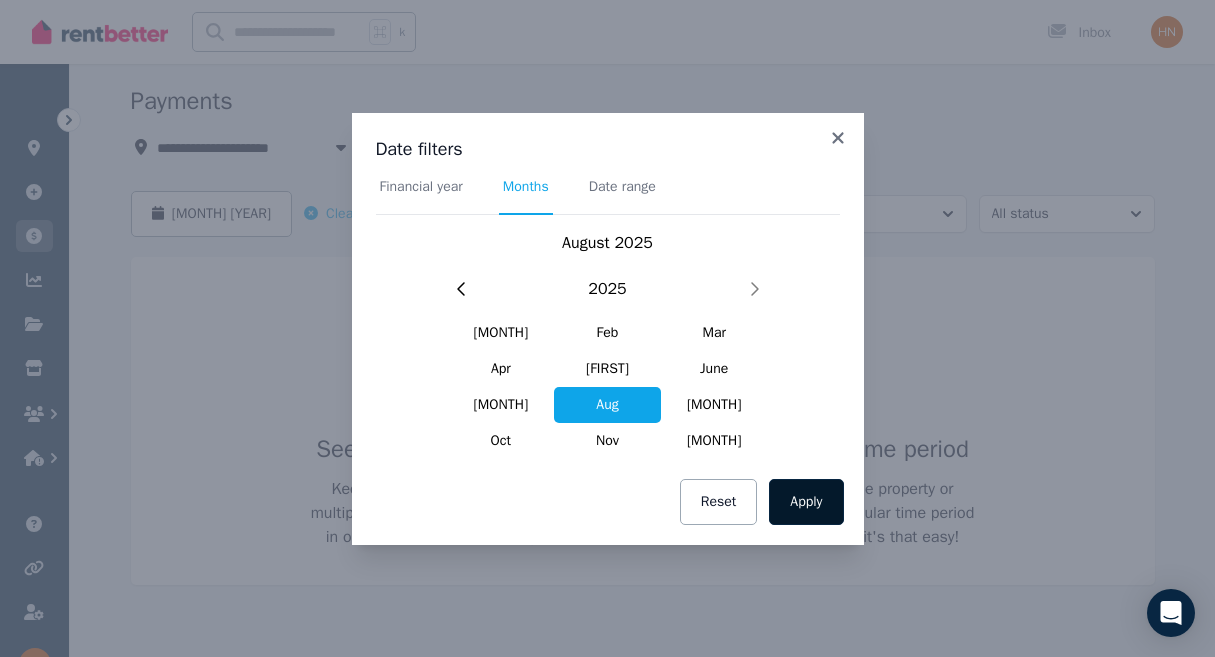 click on "Apply" at bounding box center (806, 502) 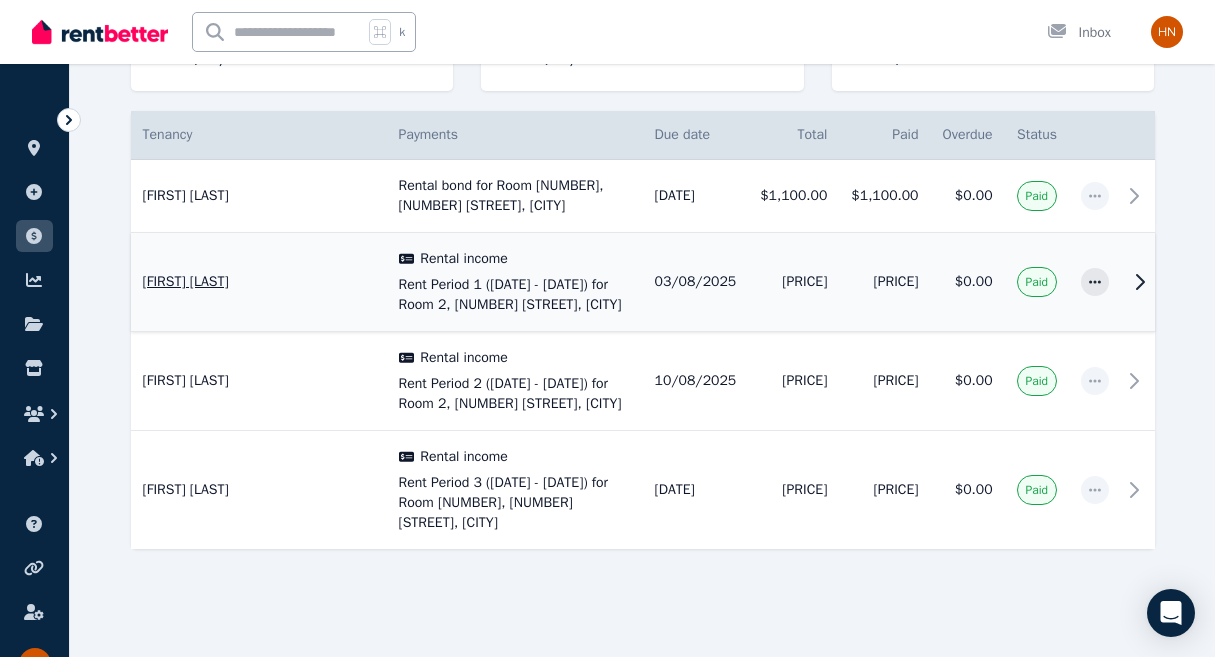 scroll, scrollTop: 355, scrollLeft: 0, axis: vertical 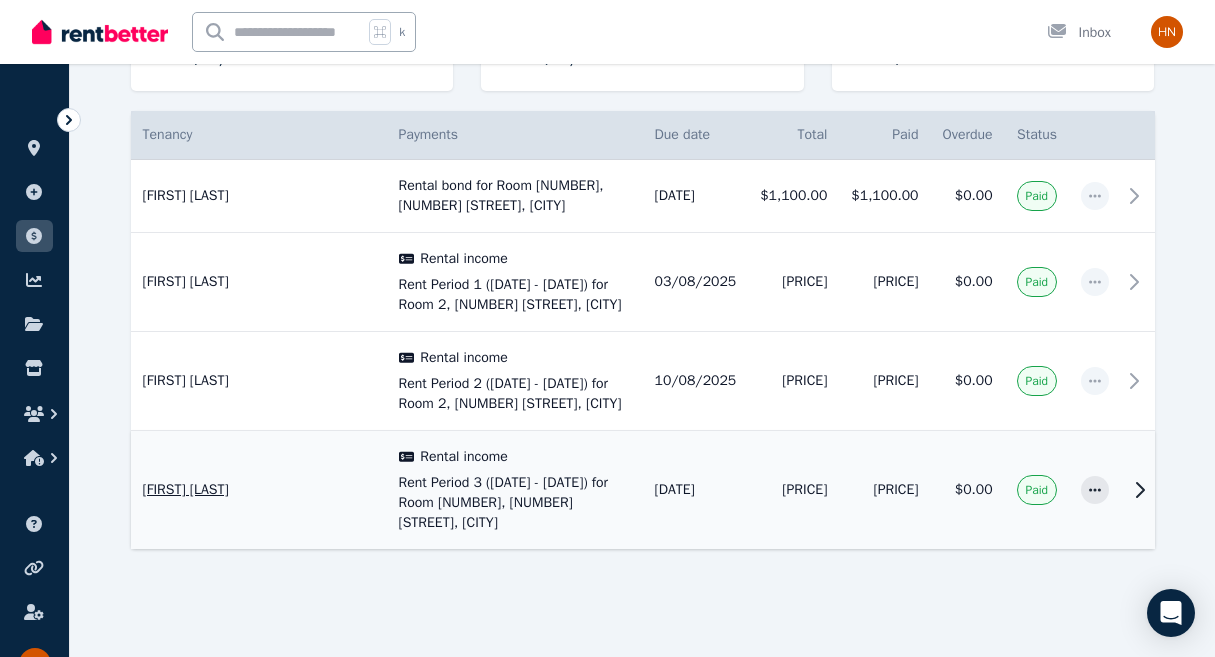 click 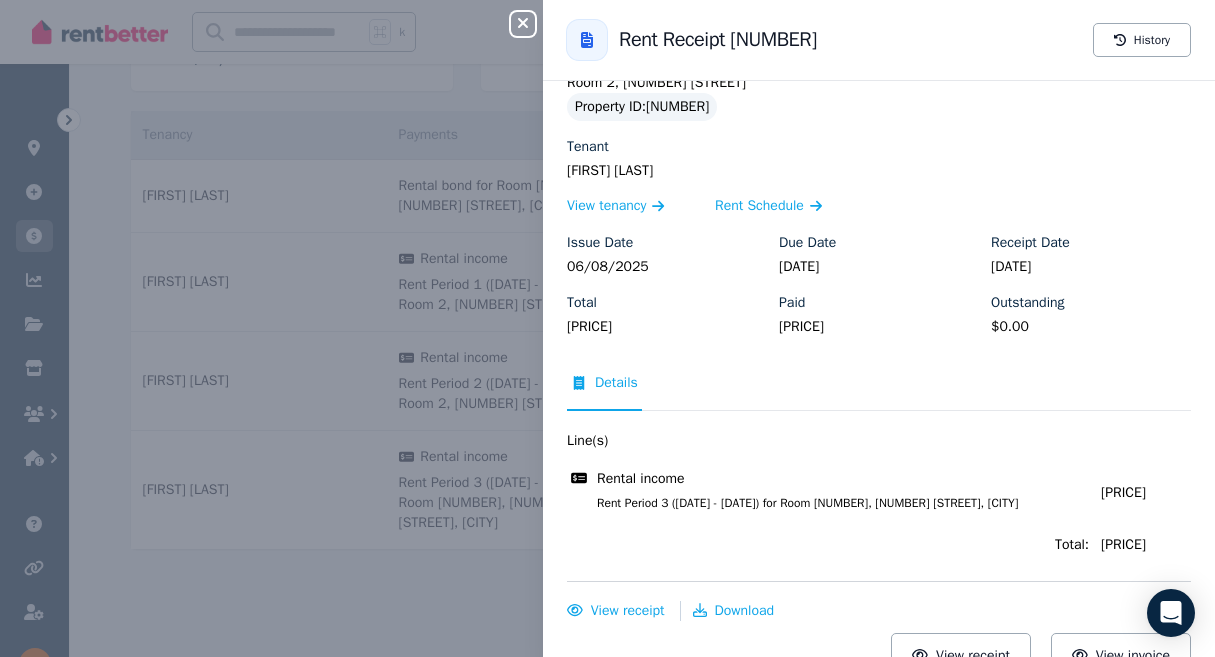 scroll, scrollTop: 102, scrollLeft: 0, axis: vertical 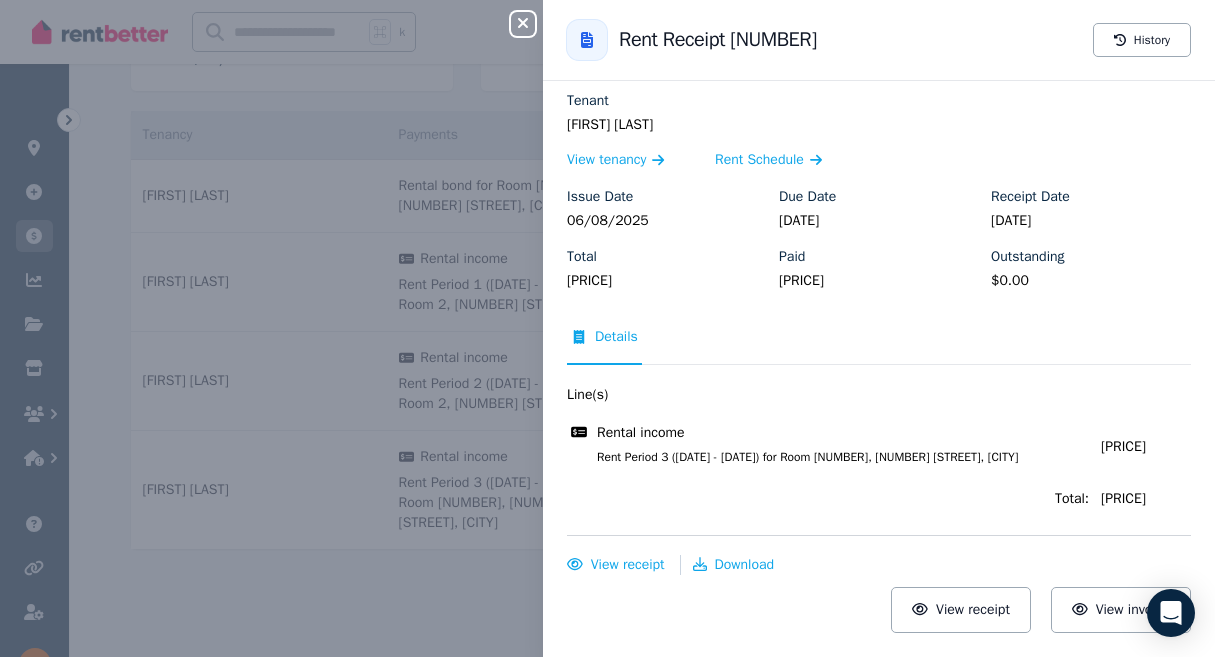 click on "Close panel Back to Rent Receipt [NUMBER] History Property Room 2, [NUMBER] [STREET] Property ID : [NUMBER] Tenant [FIRST] [LAST] View tenancy Rent Schedule Issue Date [DATE] Due Date [DATE] Receipt Date [DATE] Total $275.00 Paid $275.00 Outstanding $0.00 Paid Details Line(s) Rental income Rent Period 3 ([DATE] - [DATE]) for Room 2, [NUMBER] [STREET], [CITY] Amount: $275.00 Total: $275.00 View receipt Download View receipt View invoice" at bounding box center [607, 328] 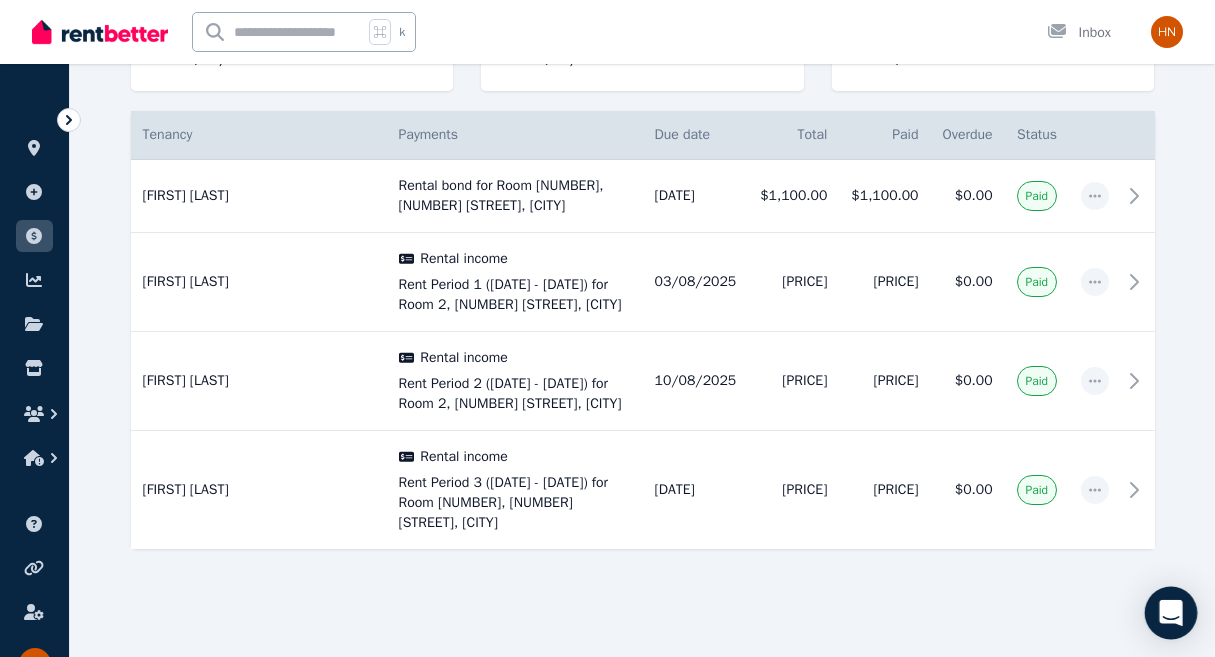 click 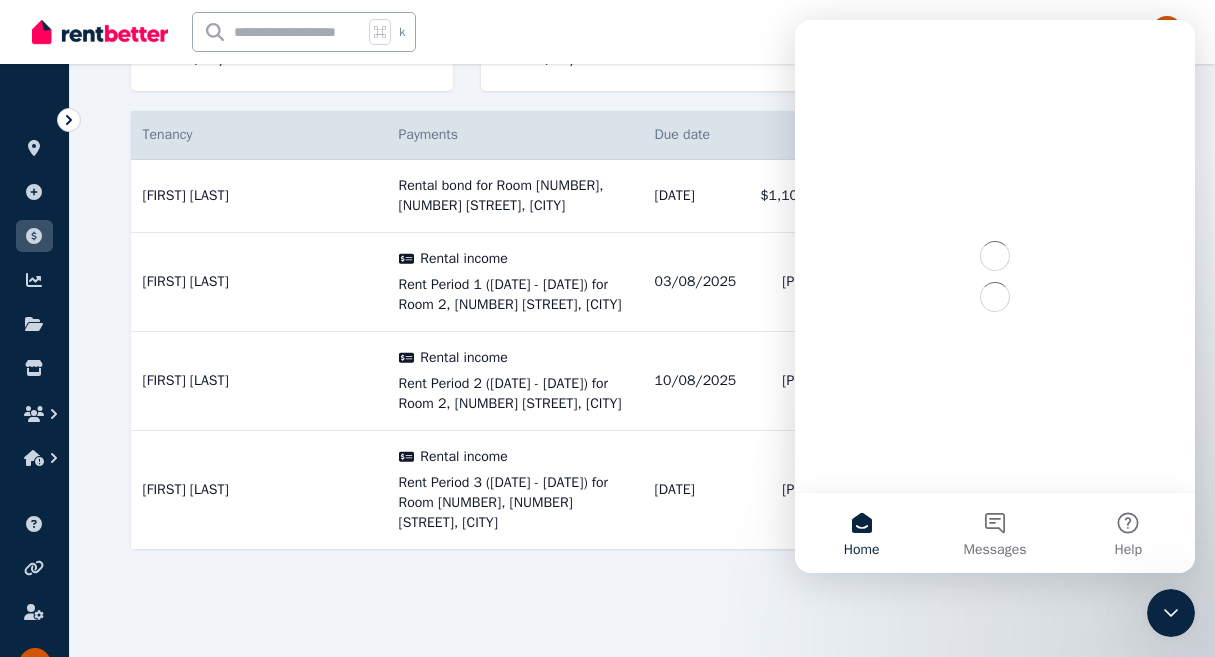 scroll, scrollTop: 0, scrollLeft: 0, axis: both 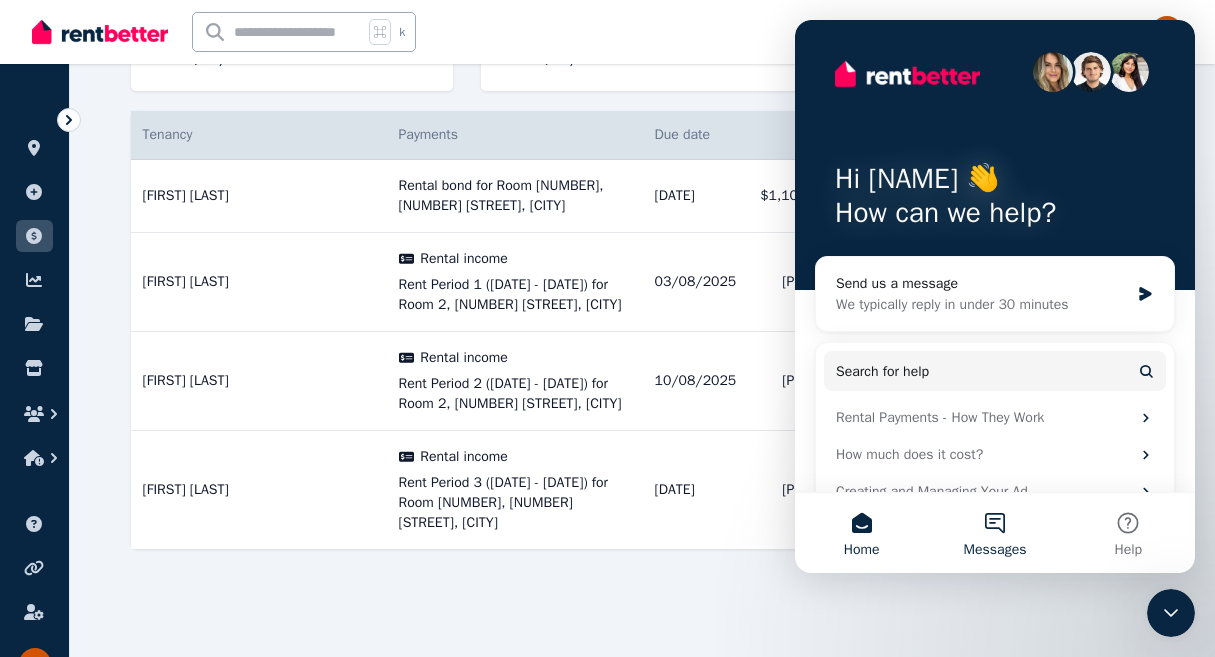 click on "Messages" at bounding box center (994, 533) 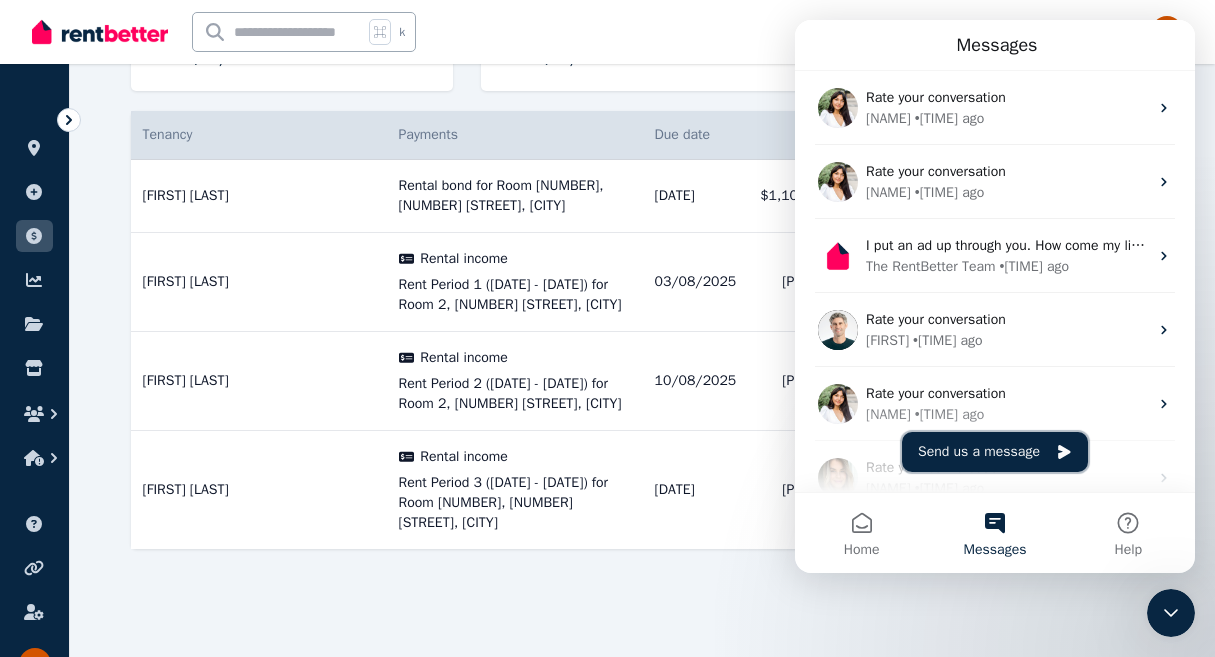 click on "Send us a message" at bounding box center [995, 452] 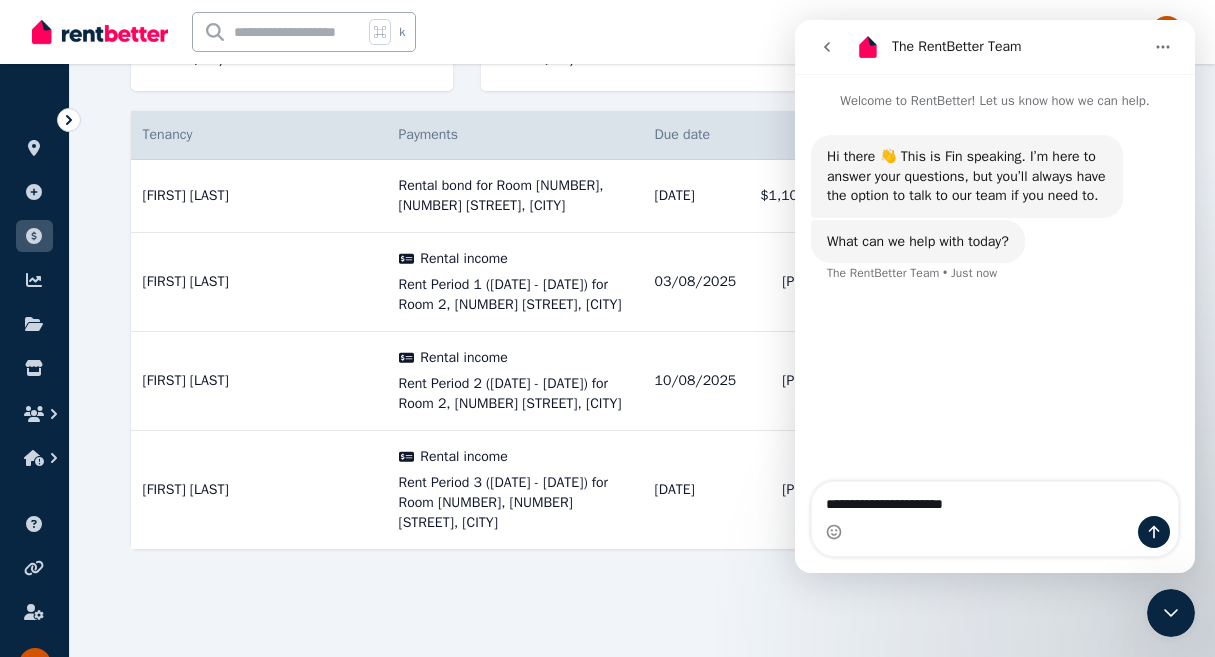 type on "**********" 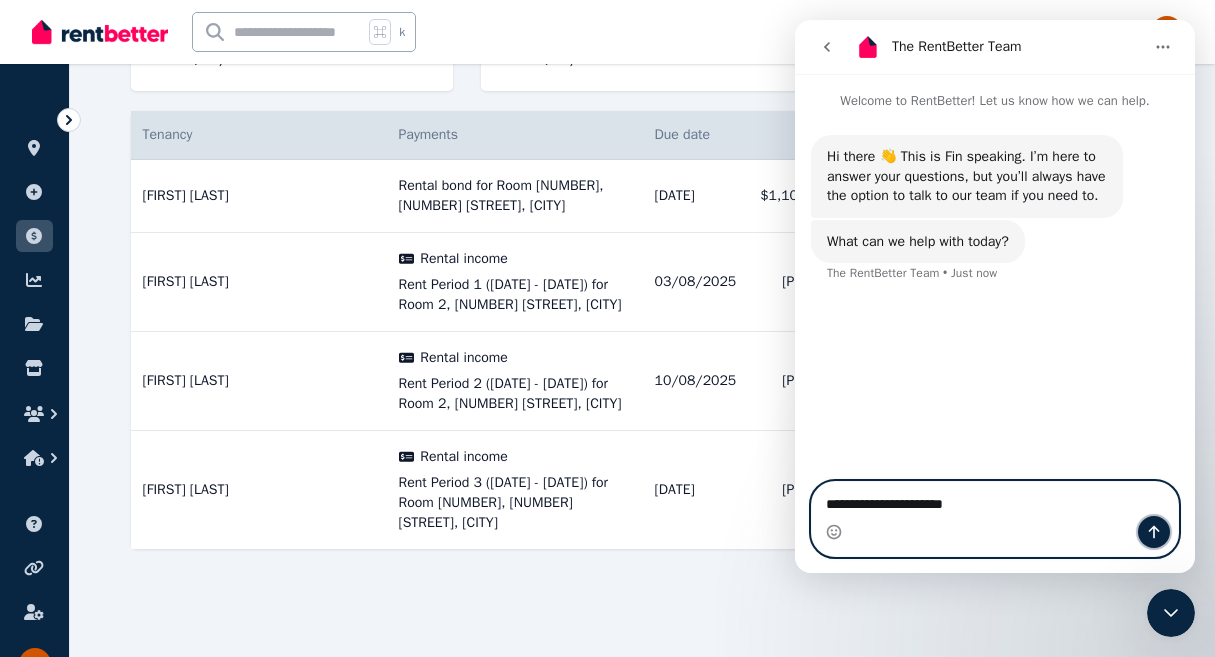 click 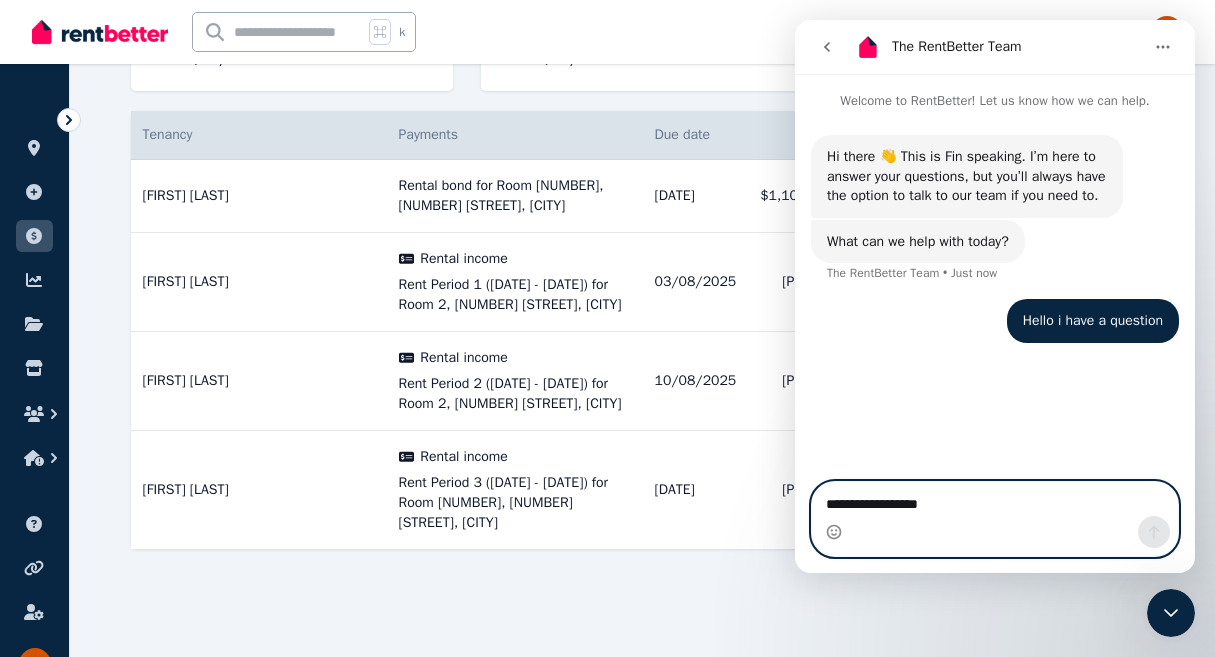 type on "**********" 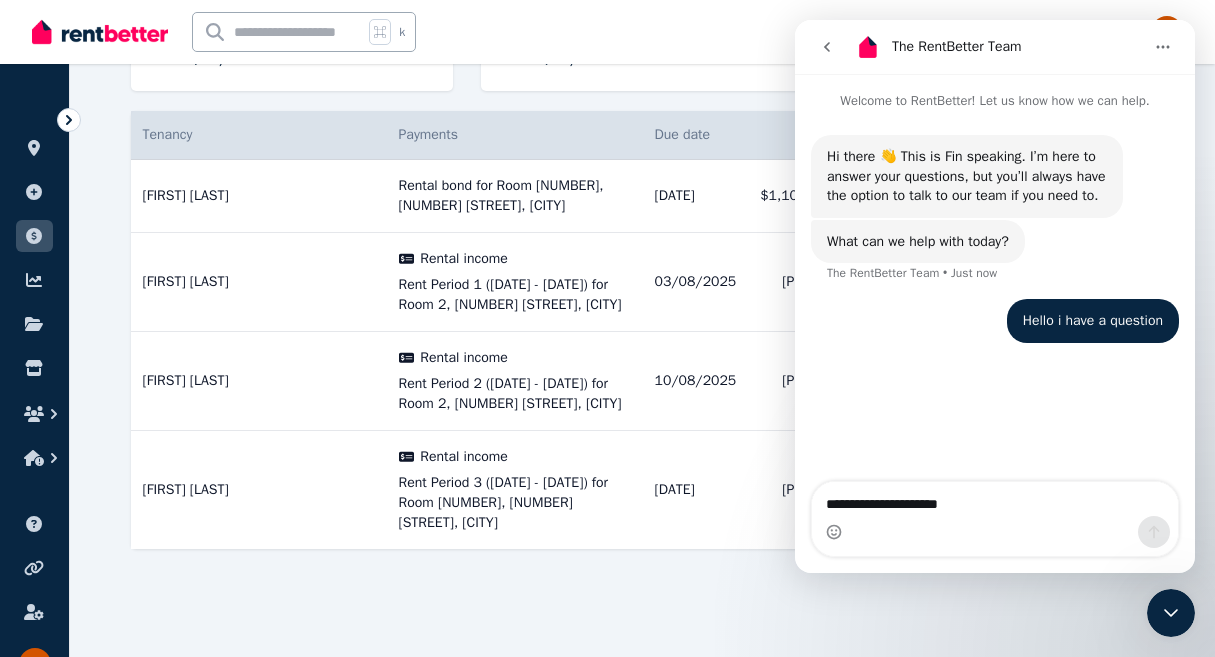 click on "**********" at bounding box center [995, 499] 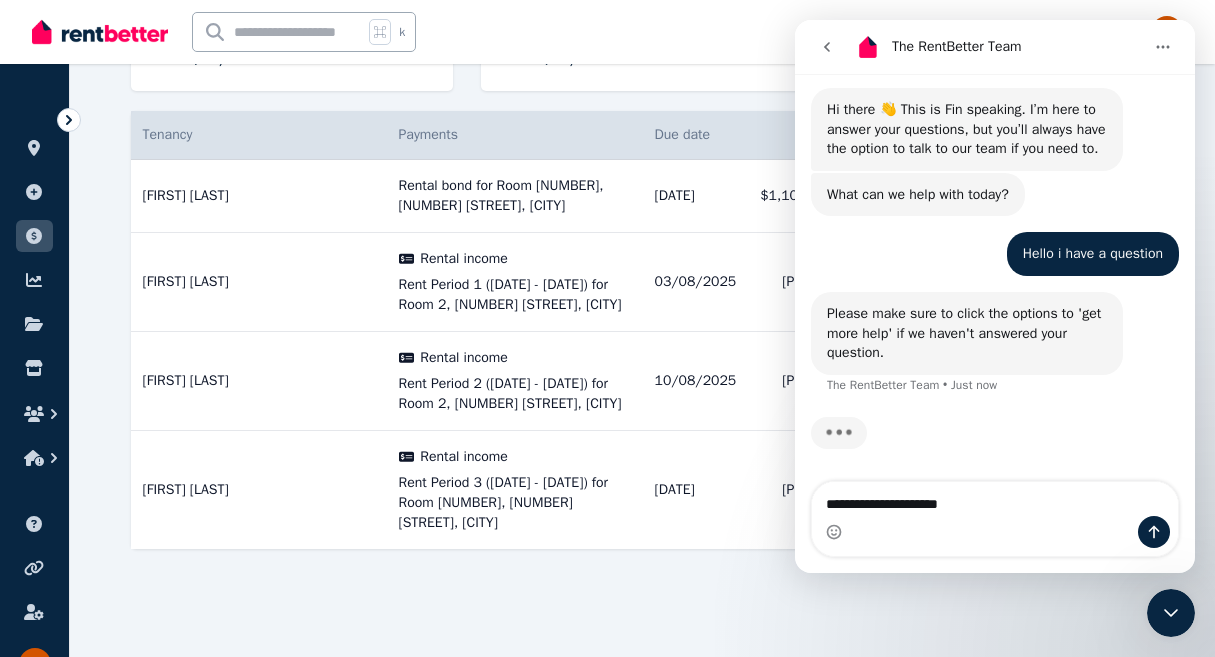 type on "**********" 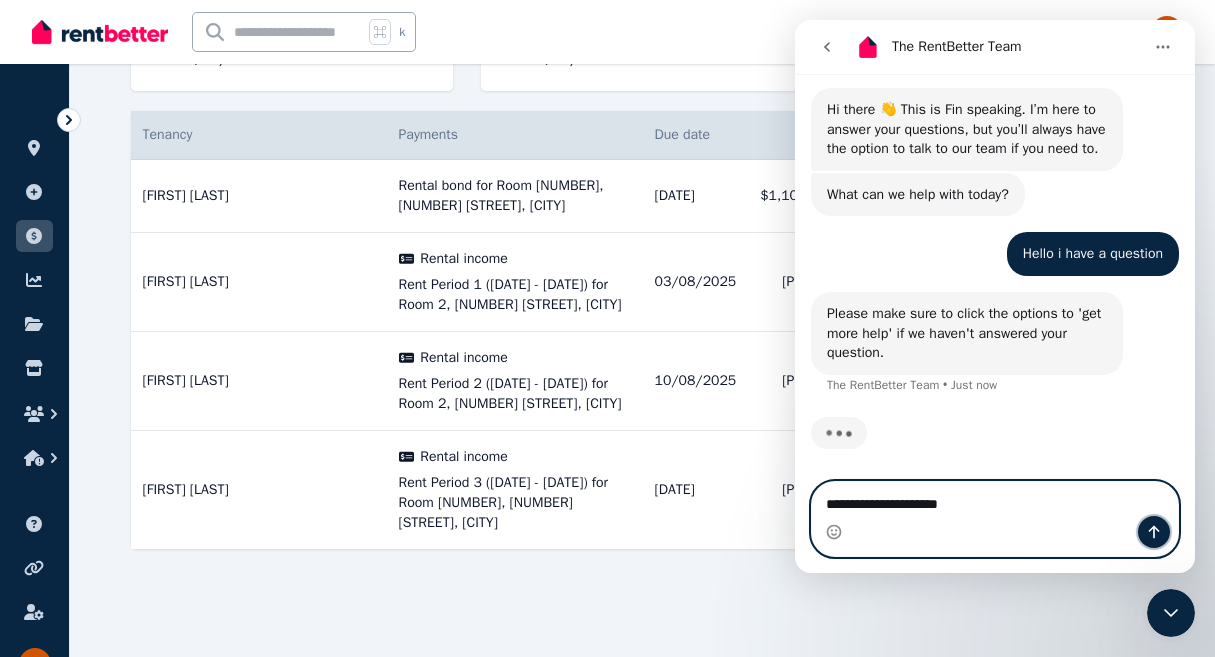 click 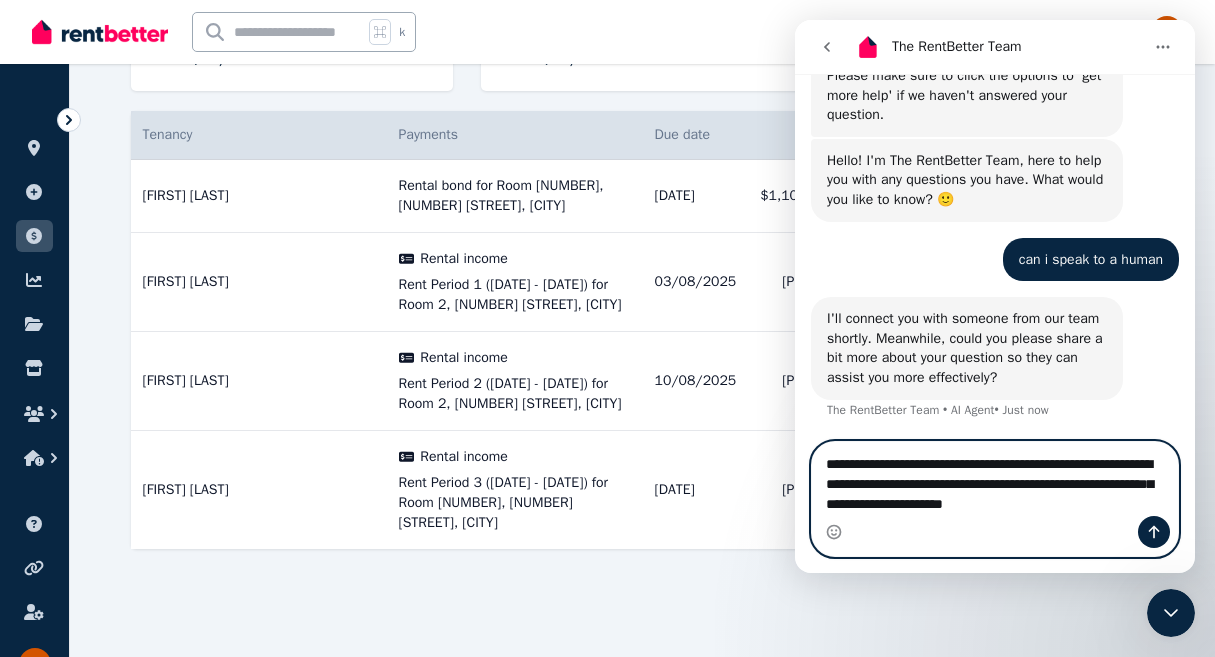 scroll, scrollTop: 324, scrollLeft: 0, axis: vertical 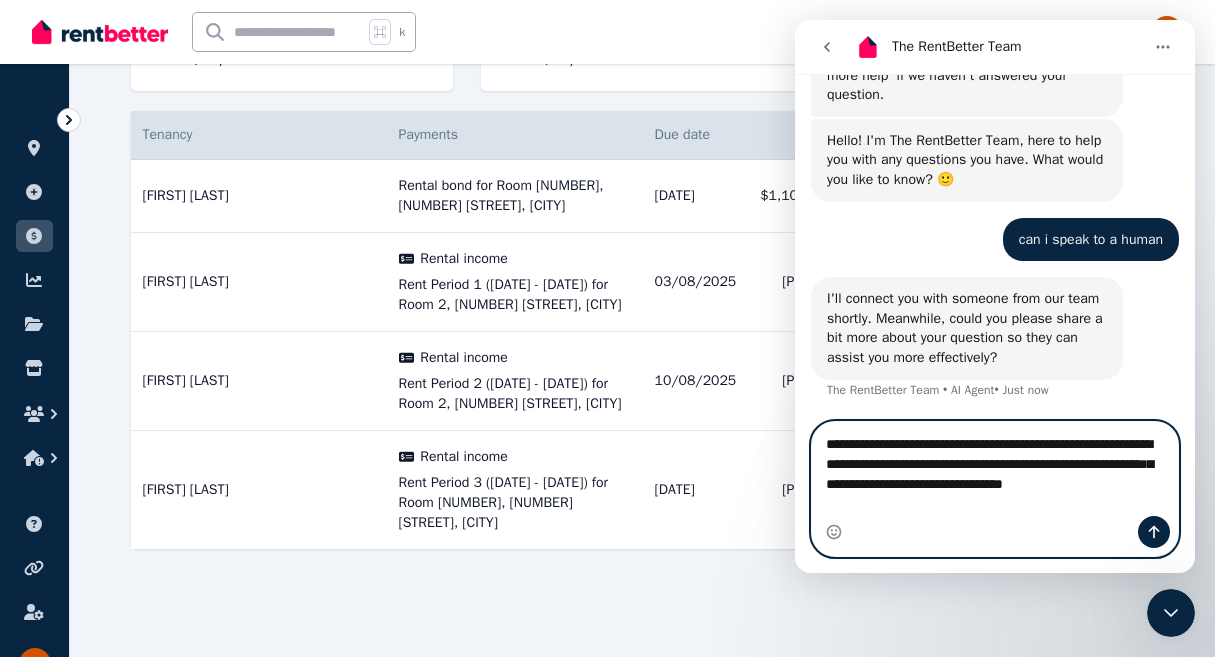 type on "**********" 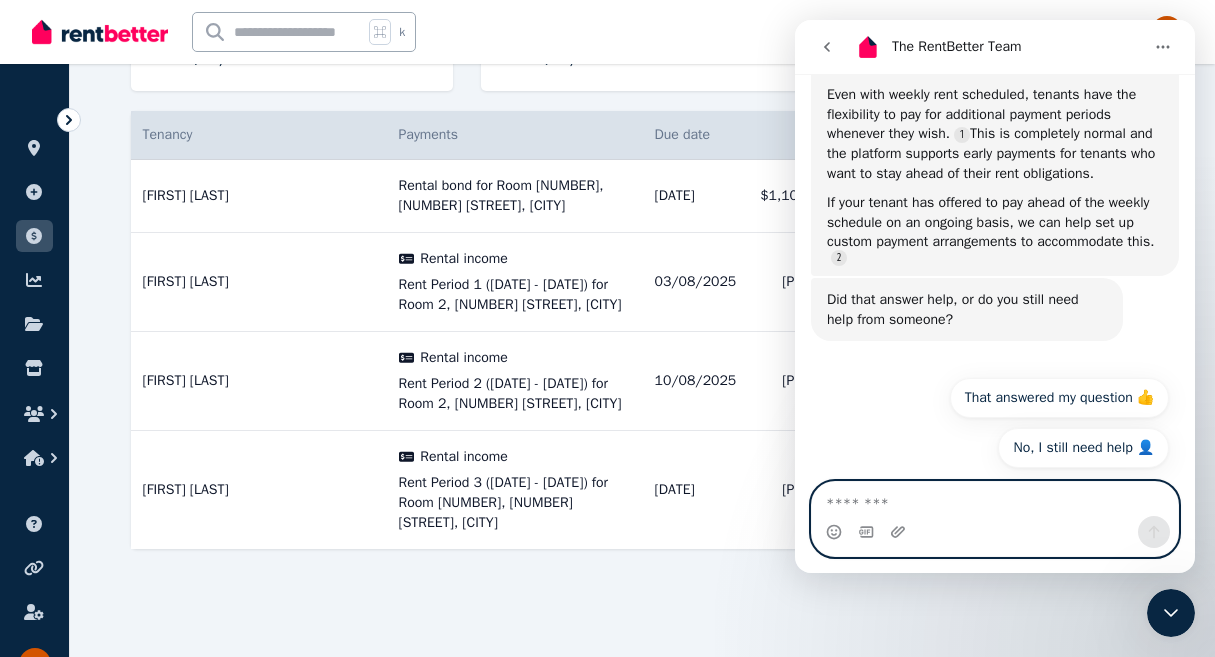 scroll, scrollTop: 881, scrollLeft: 0, axis: vertical 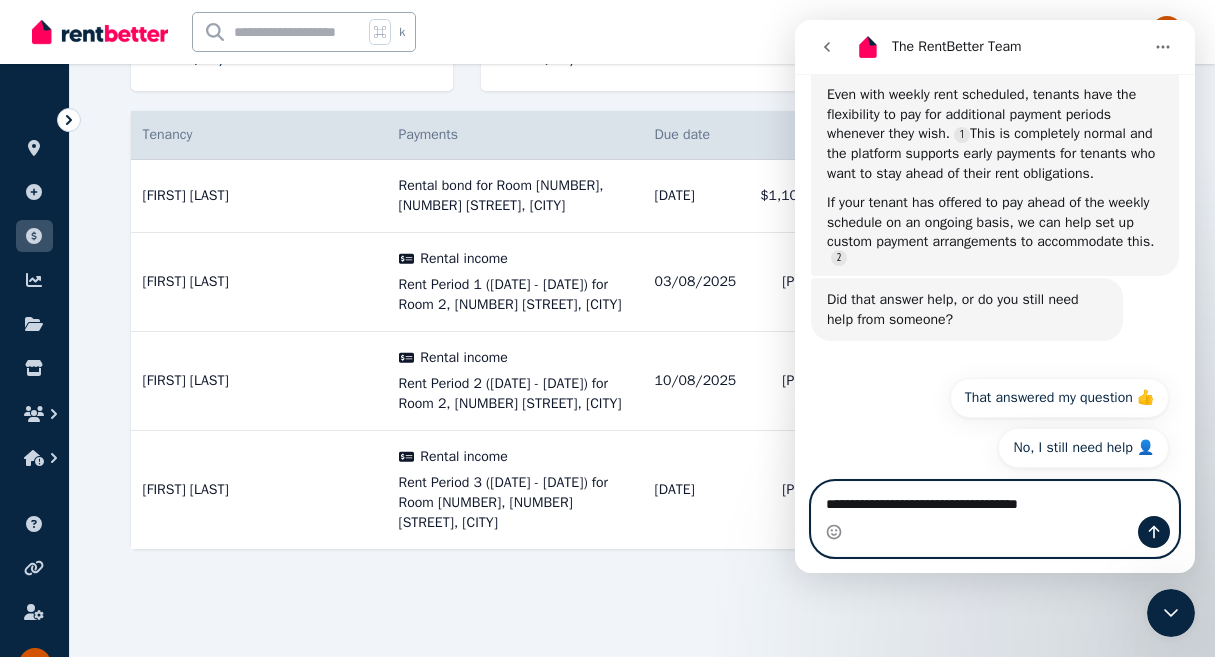 type on "**********" 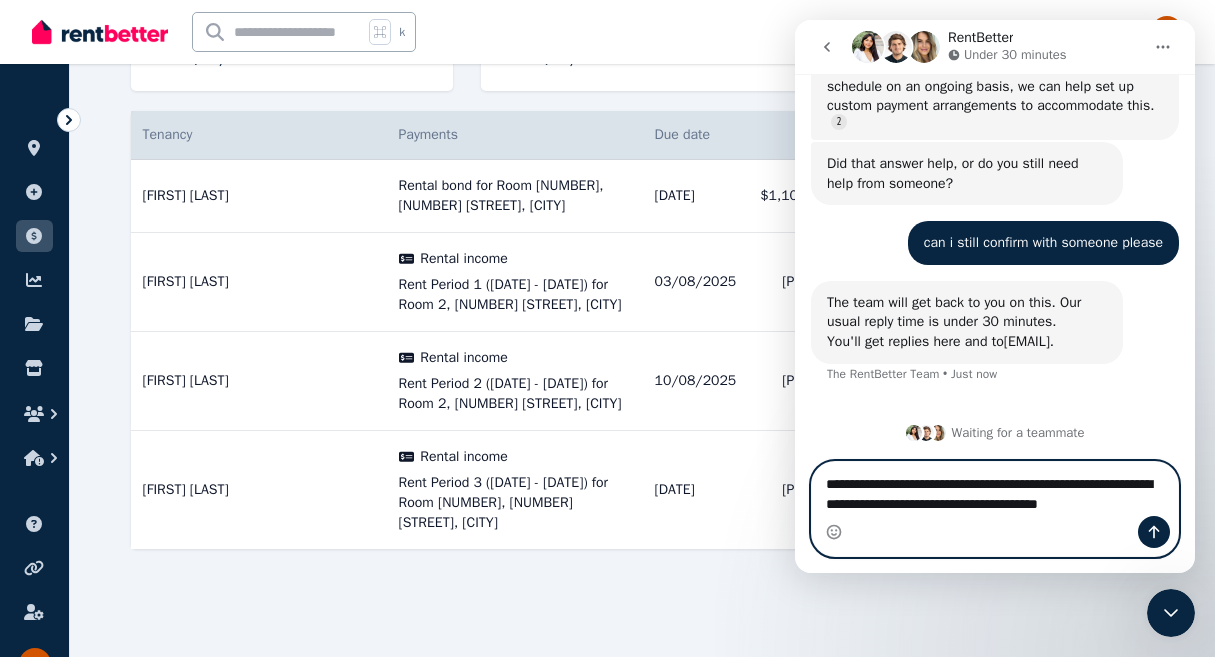 scroll, scrollTop: 1056, scrollLeft: 0, axis: vertical 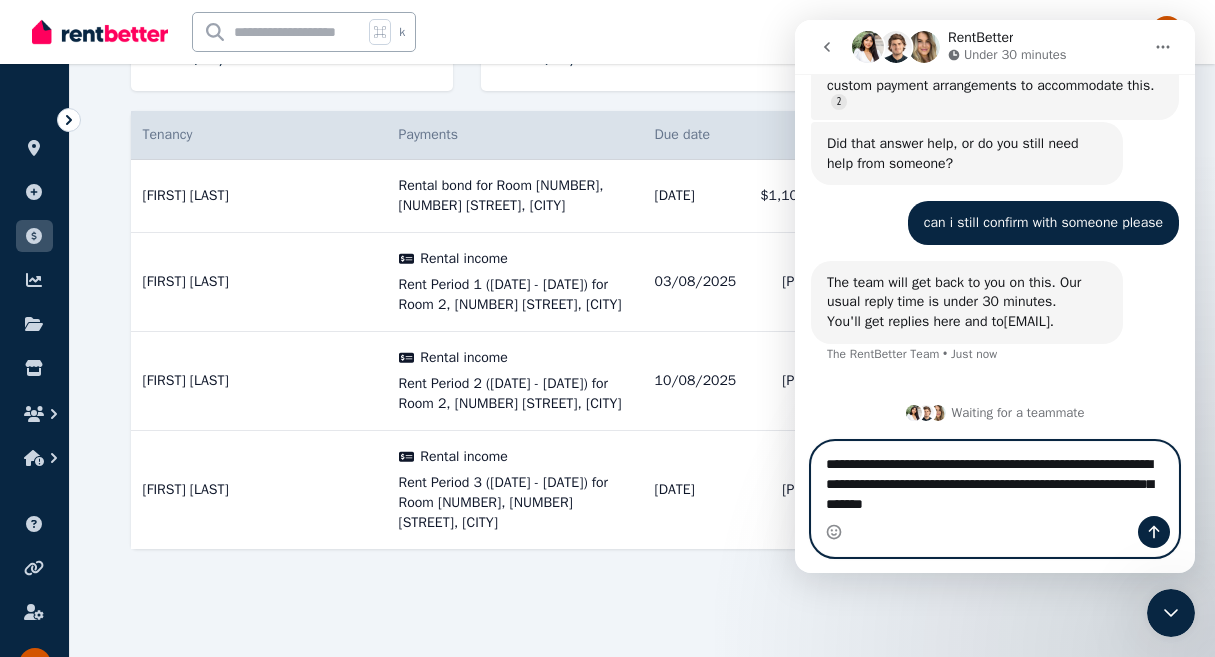 type on "**********" 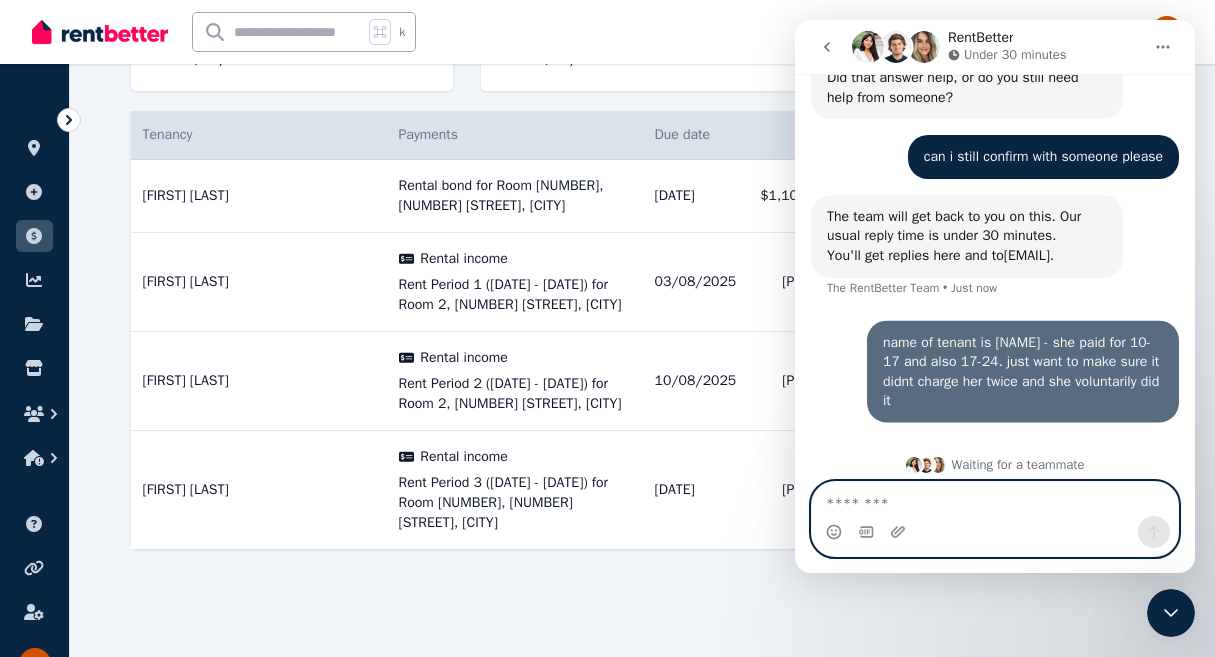 scroll, scrollTop: 1134, scrollLeft: 0, axis: vertical 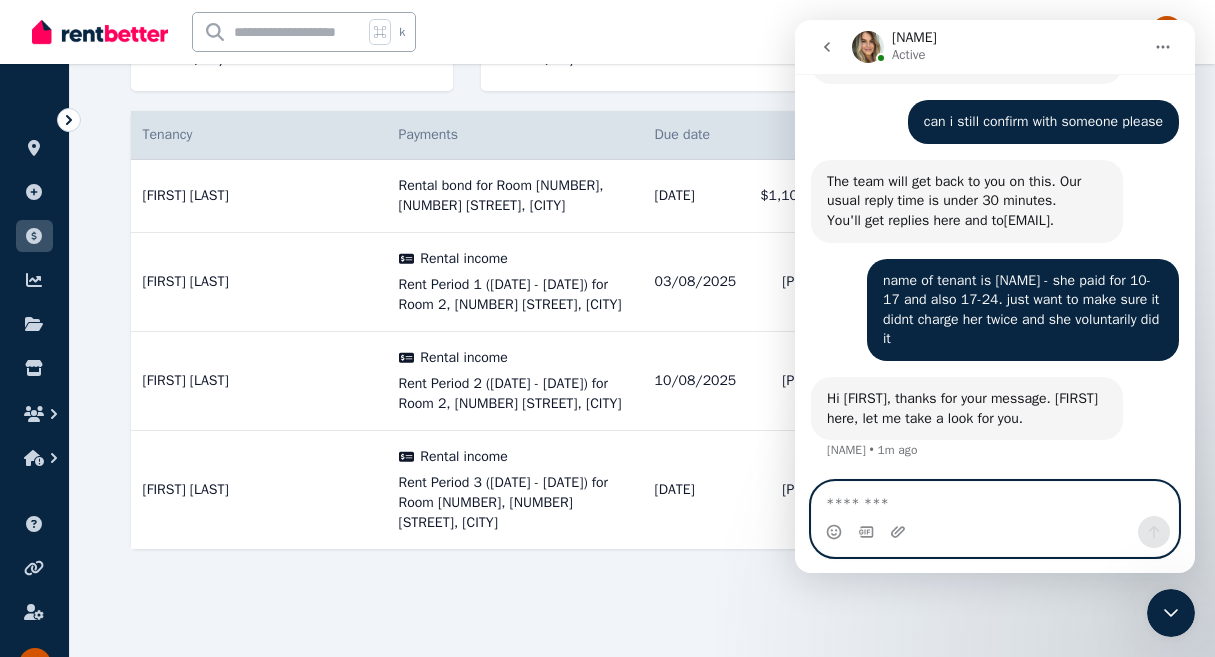 click at bounding box center [995, 499] 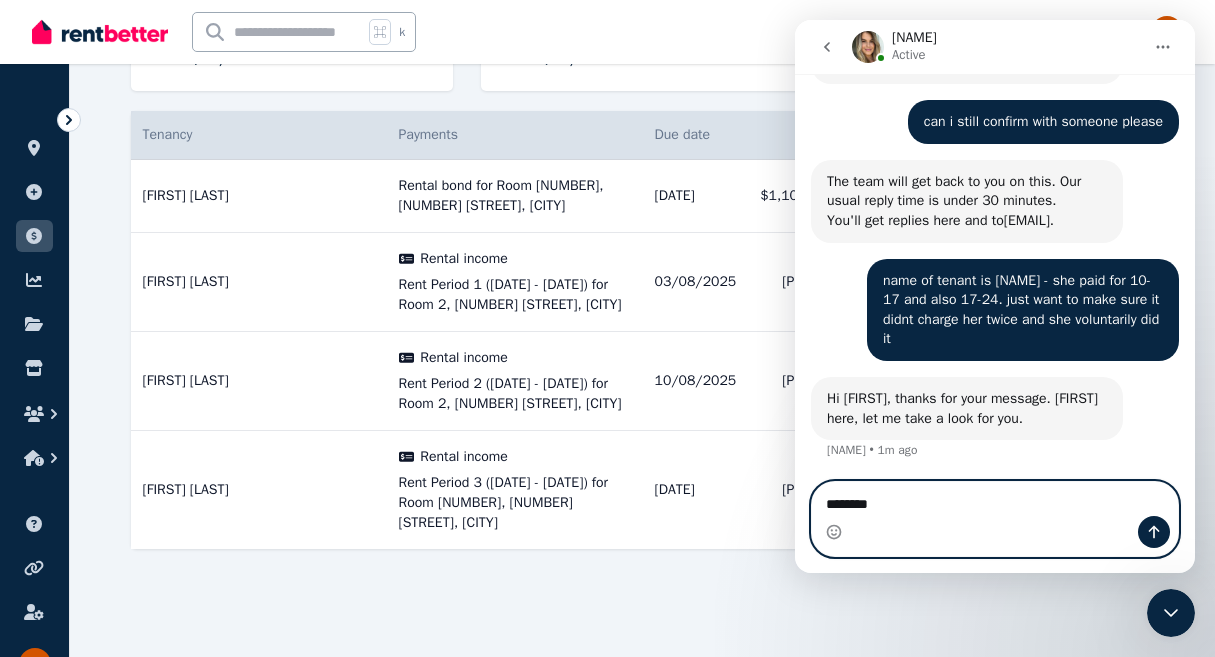 type on "********" 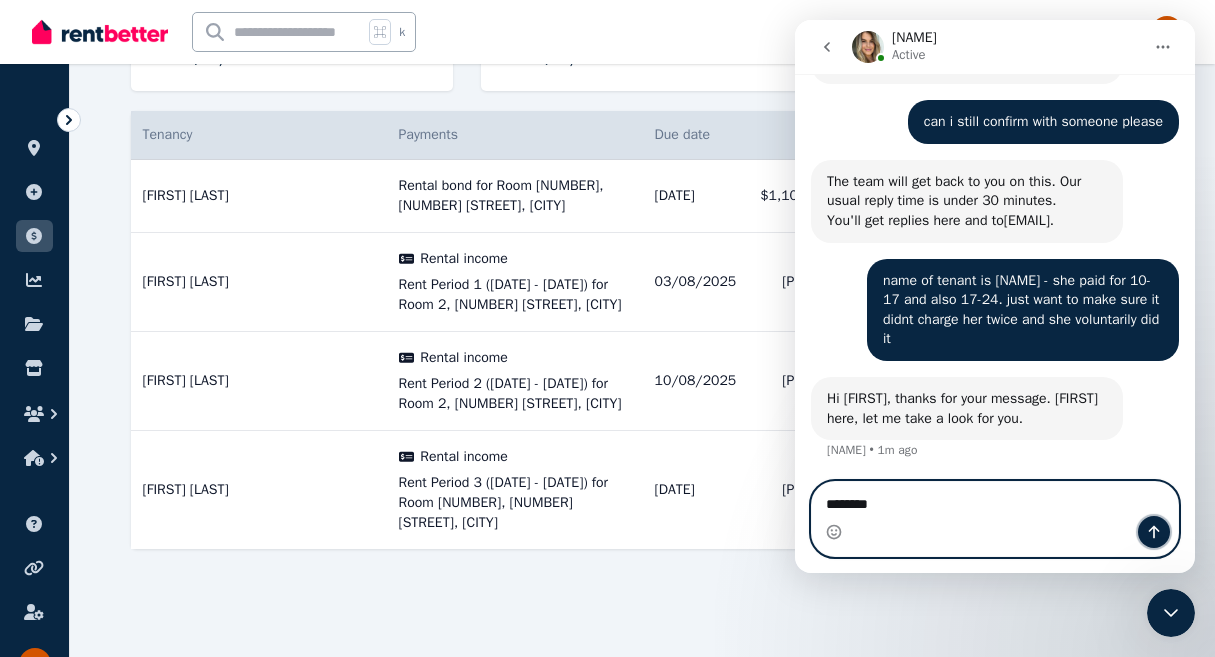 click 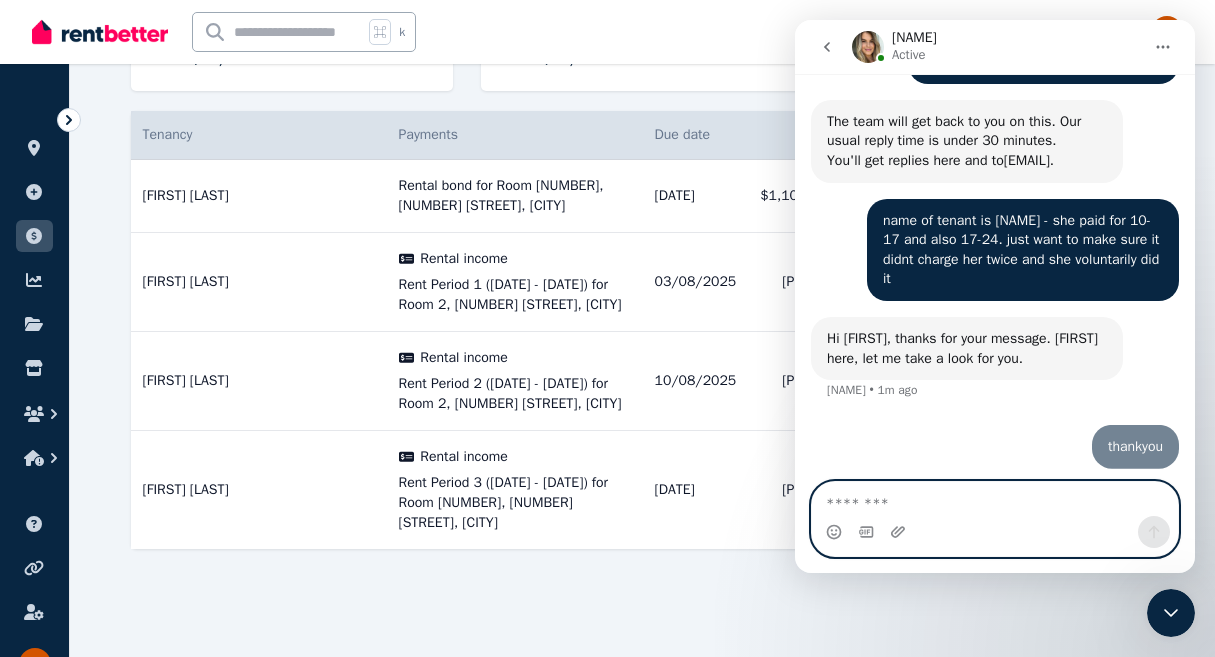 scroll, scrollTop: 1217, scrollLeft: 0, axis: vertical 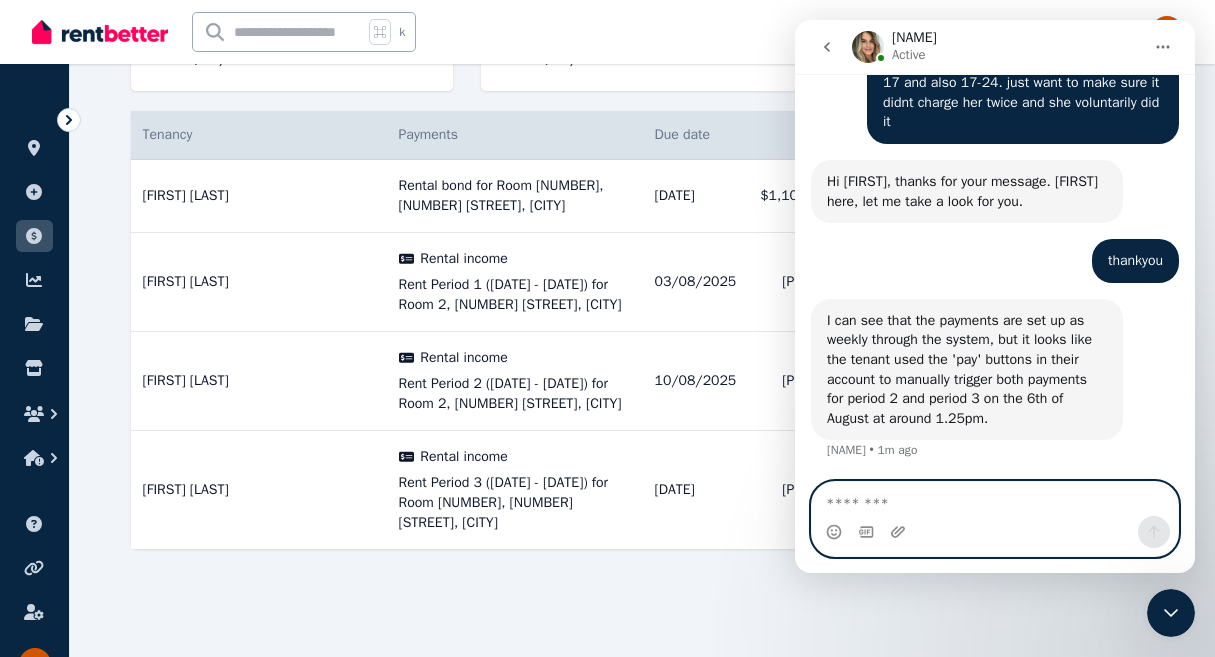 click at bounding box center [995, 499] 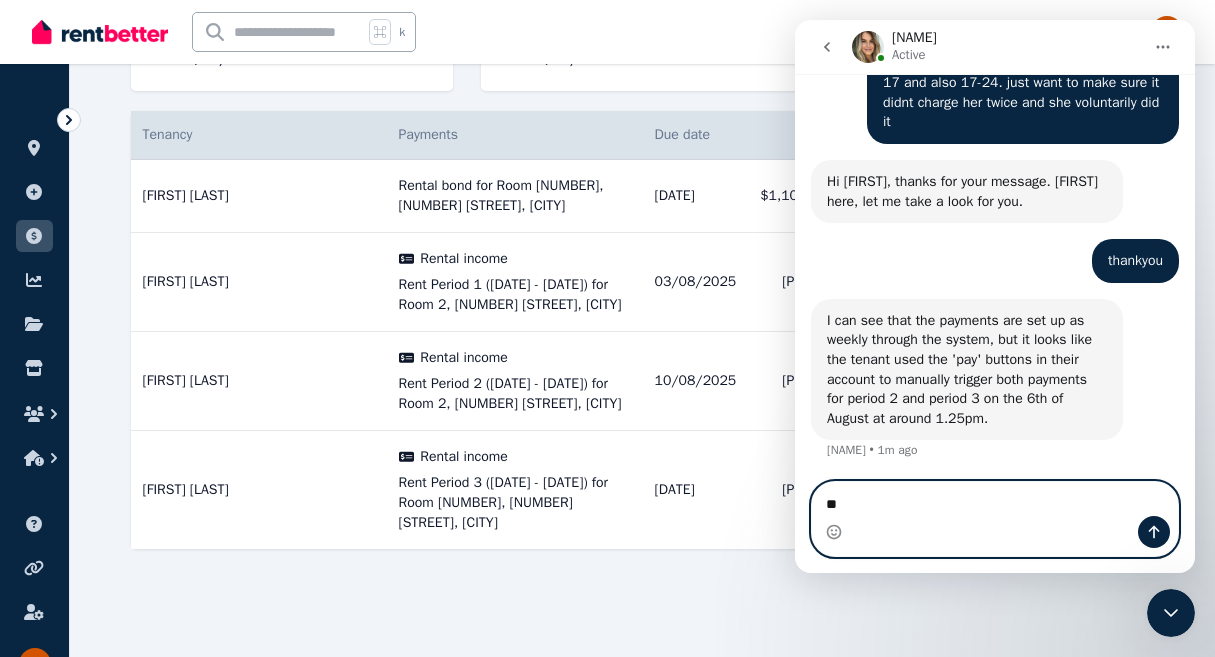type on "*" 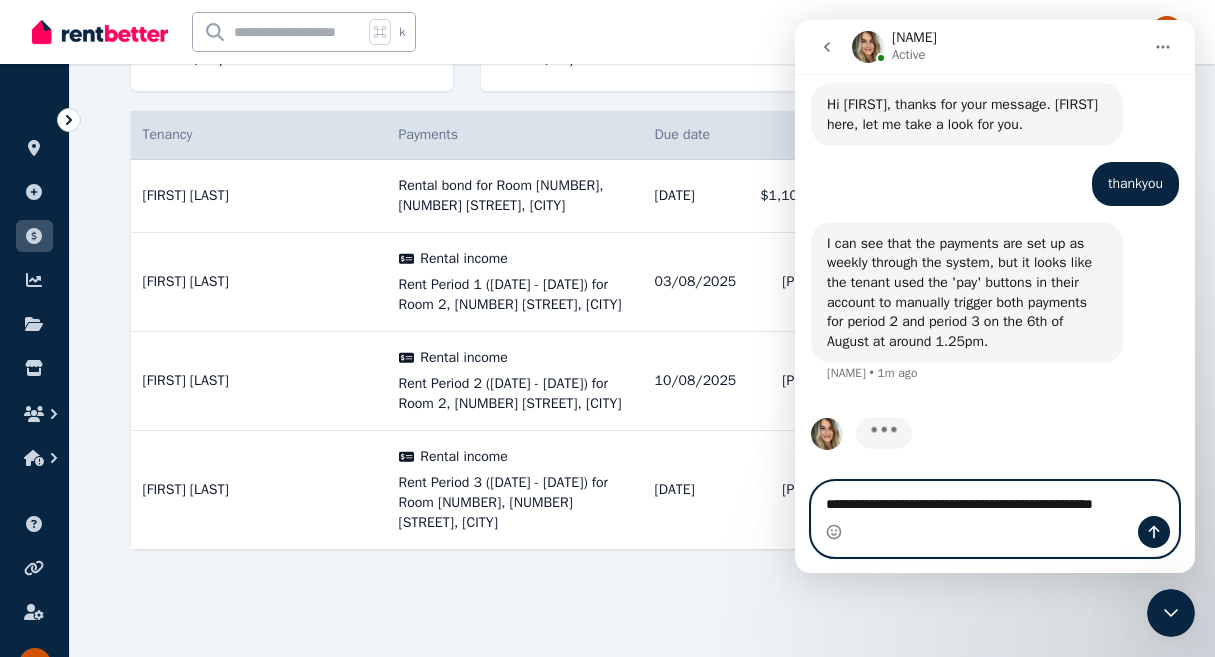 scroll, scrollTop: 1471, scrollLeft: 0, axis: vertical 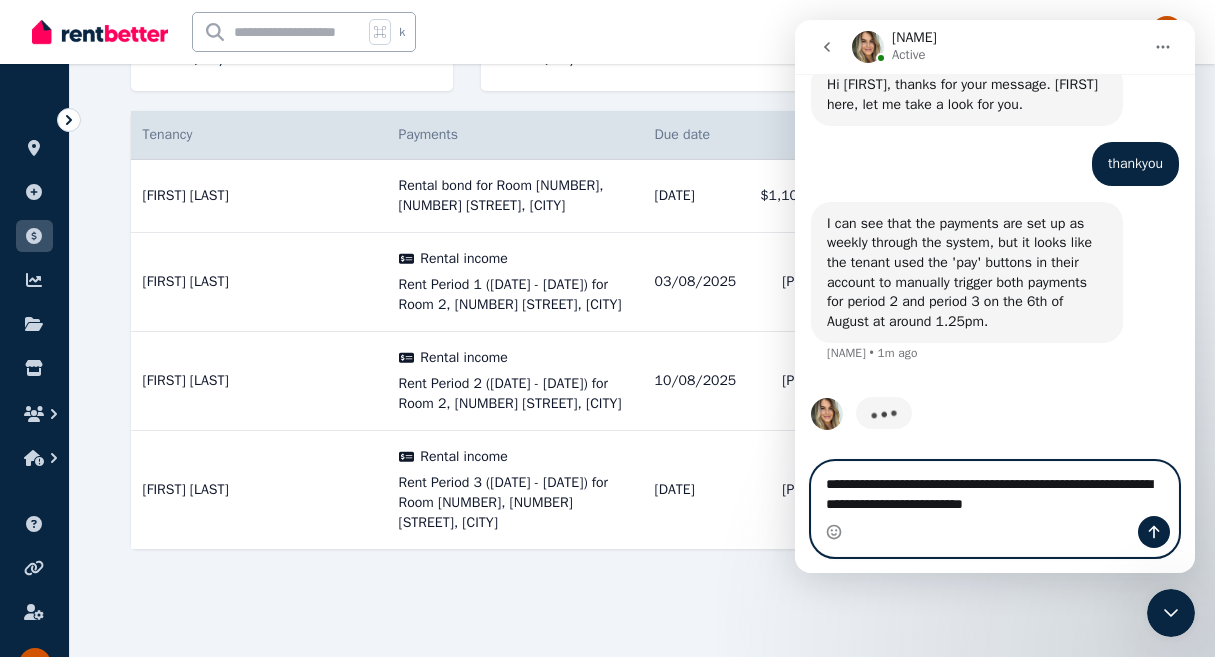 type on "**********" 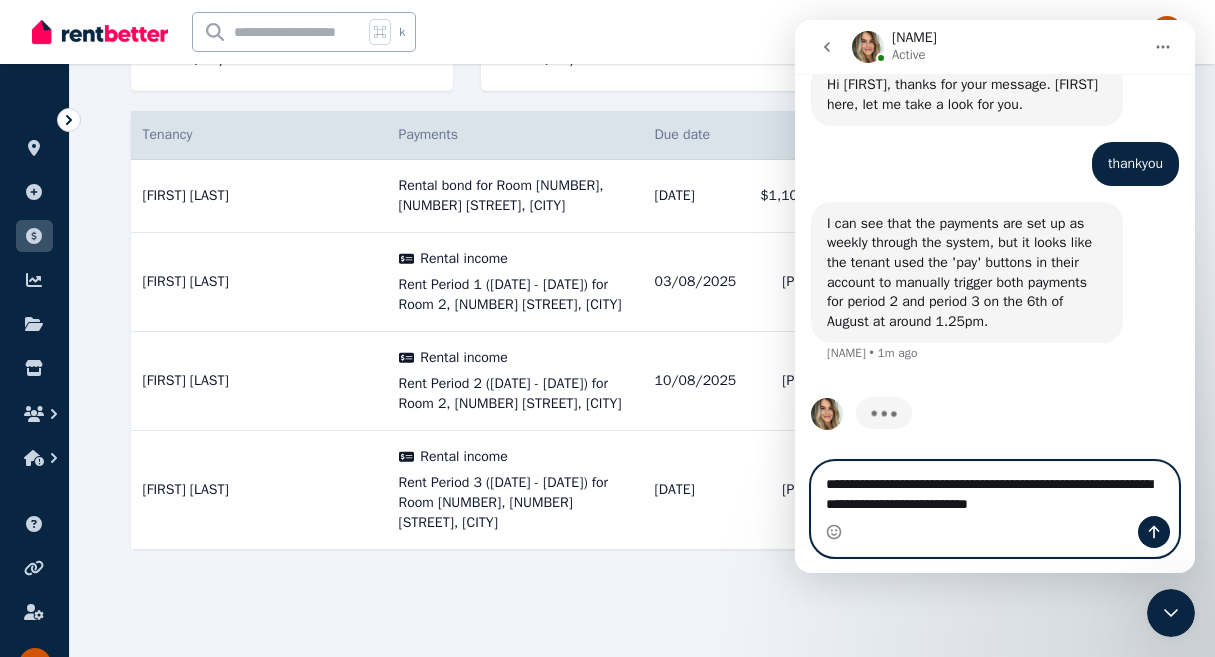 type 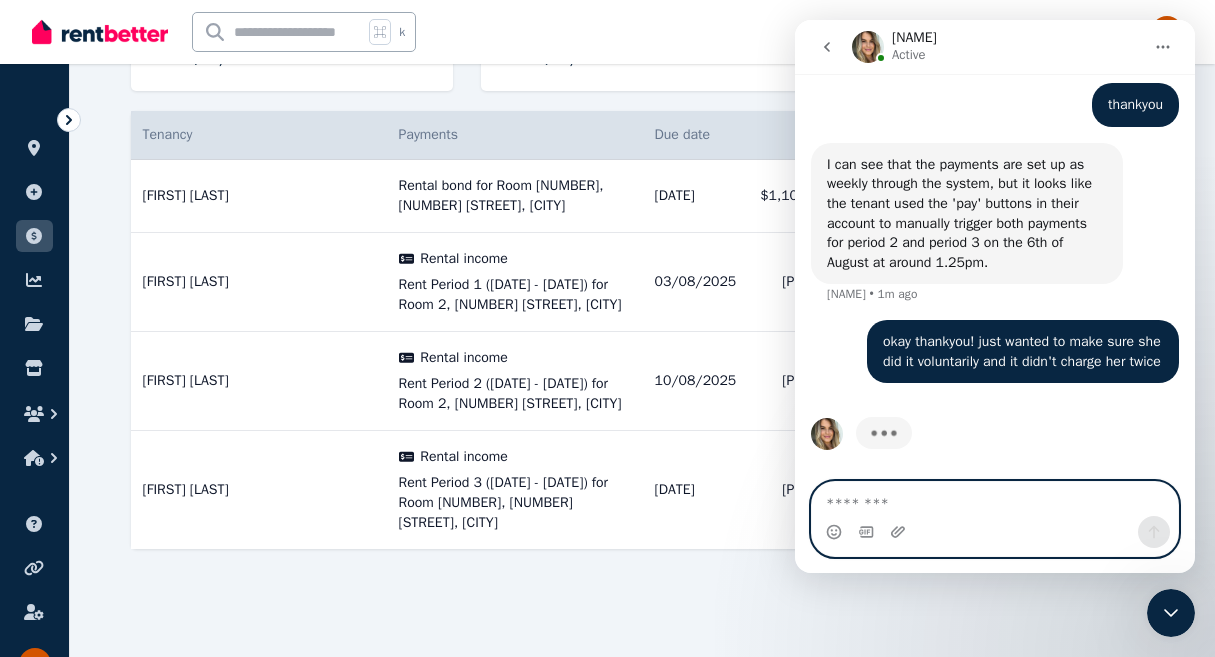 scroll, scrollTop: 1550, scrollLeft: 0, axis: vertical 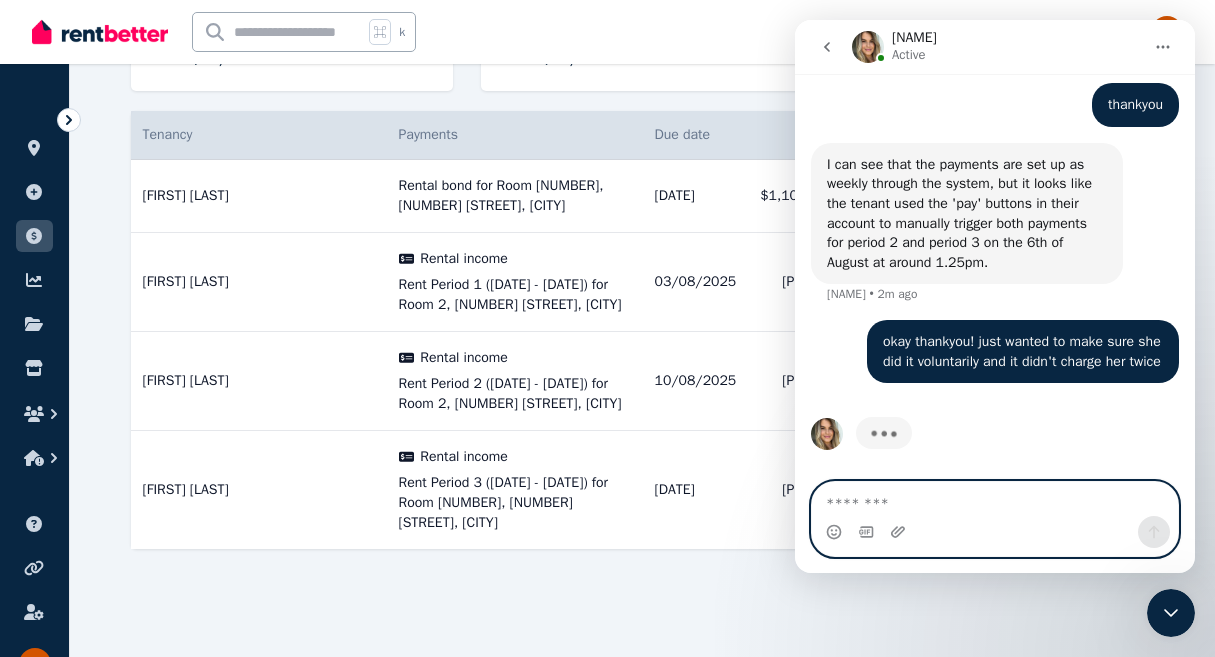 click at bounding box center (995, 499) 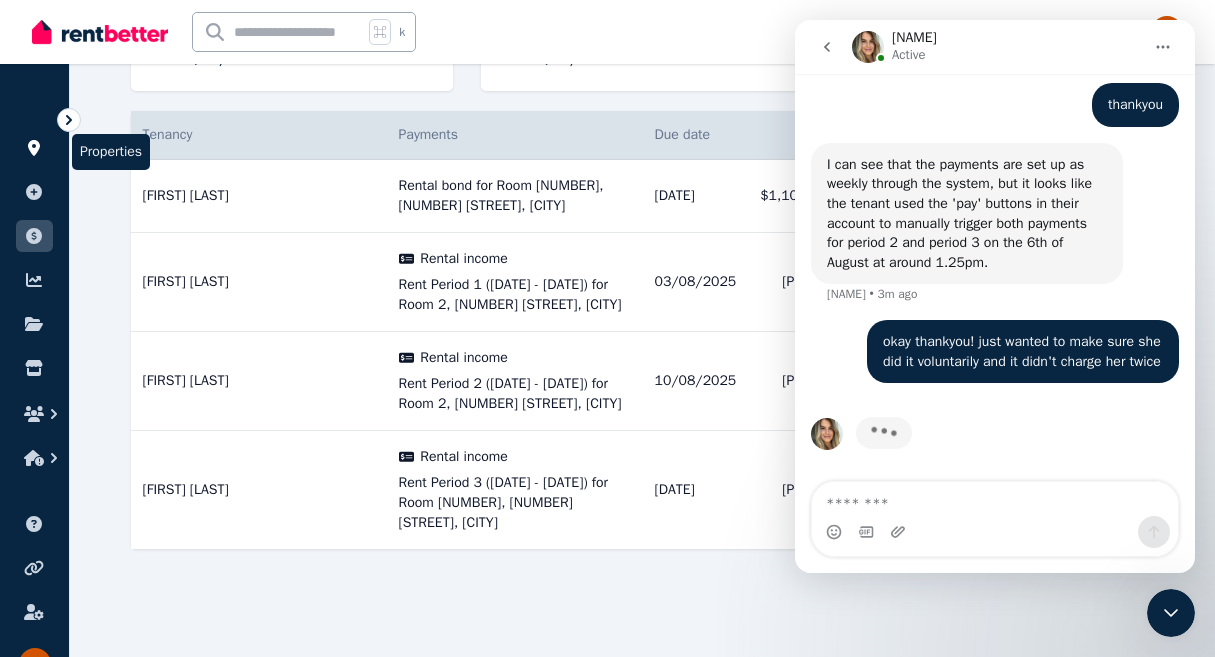 click 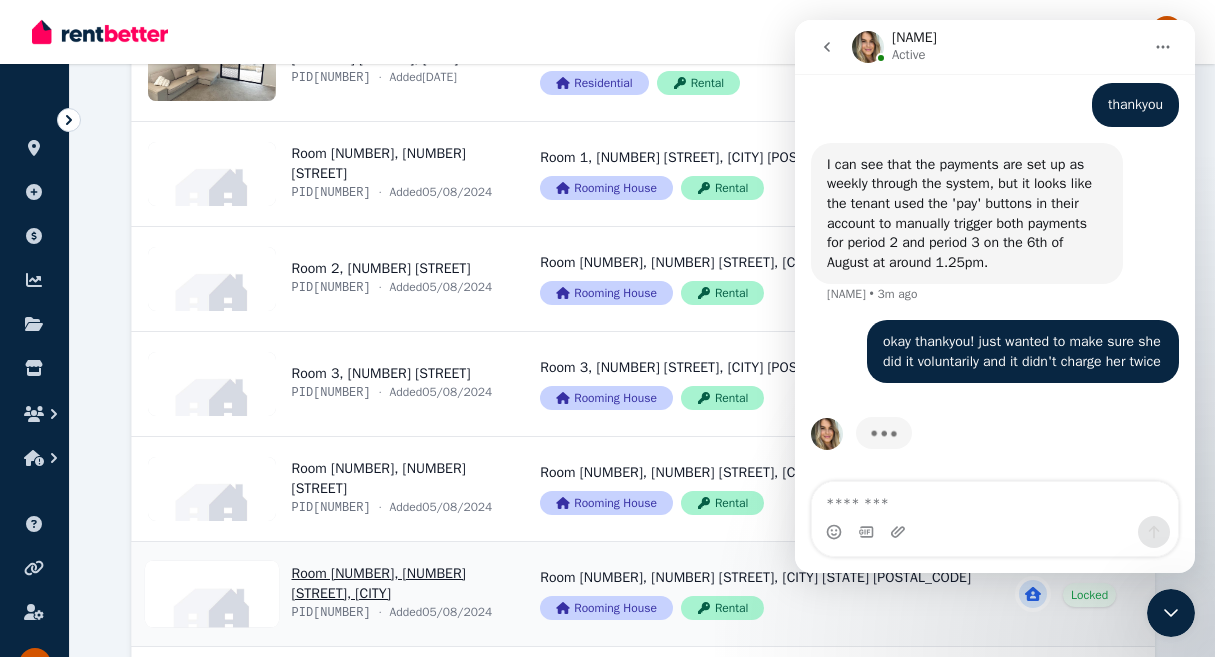 scroll, scrollTop: 229, scrollLeft: 0, axis: vertical 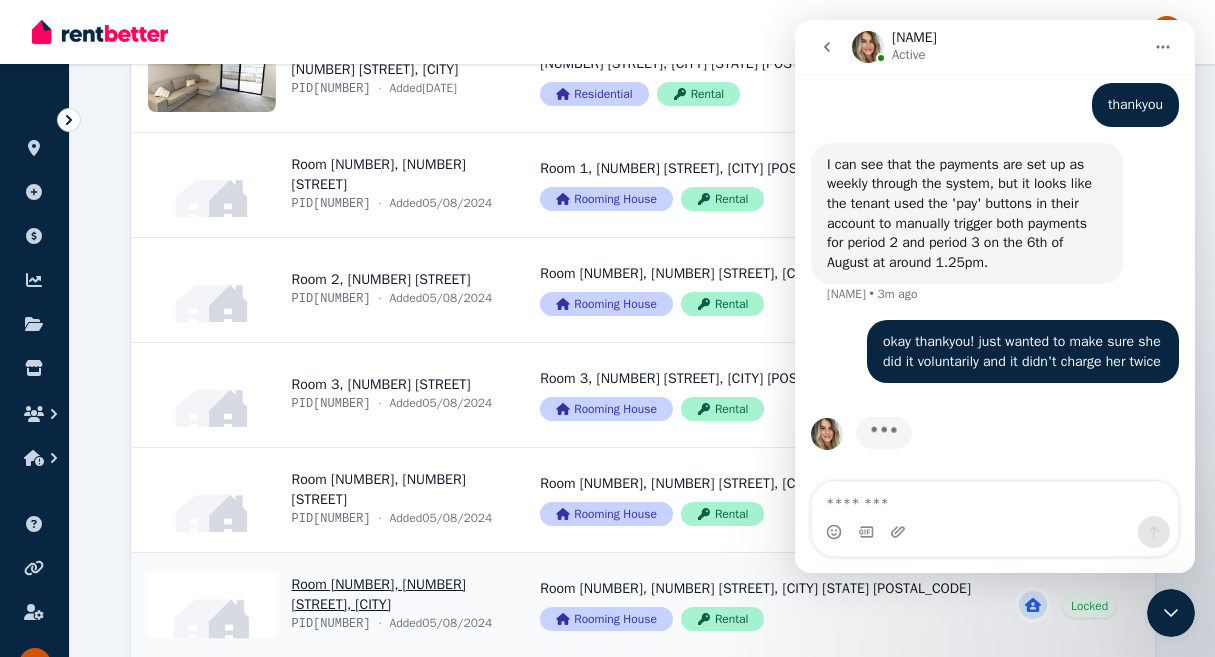 click 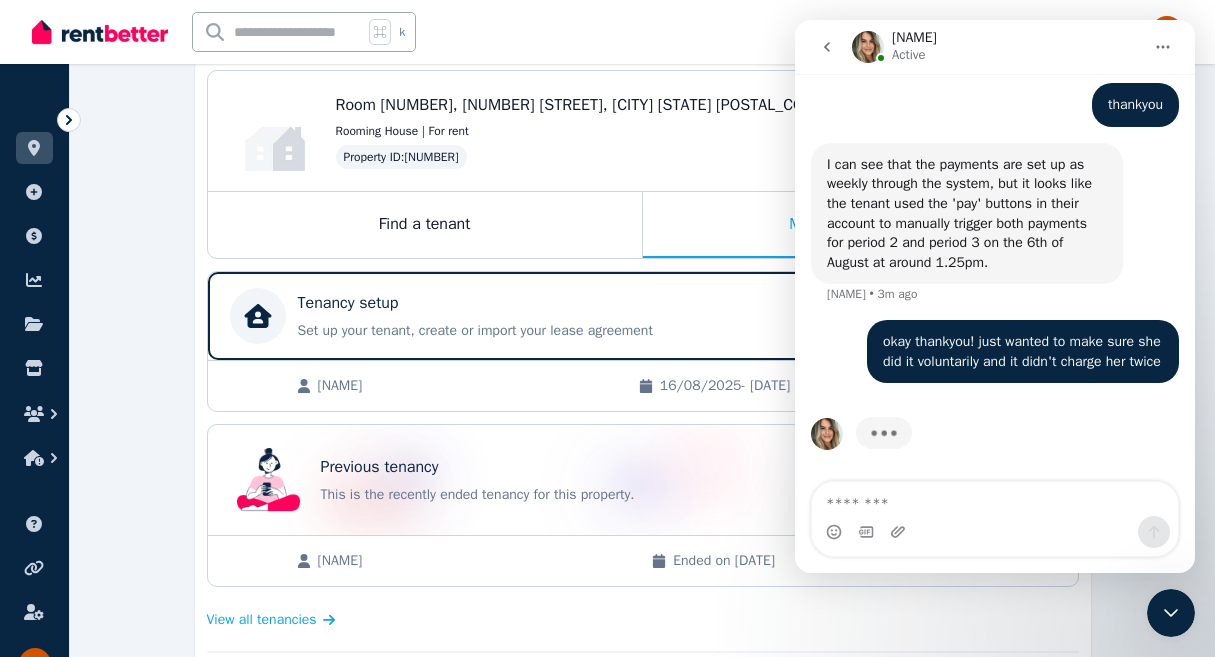 scroll, scrollTop: 256, scrollLeft: 0, axis: vertical 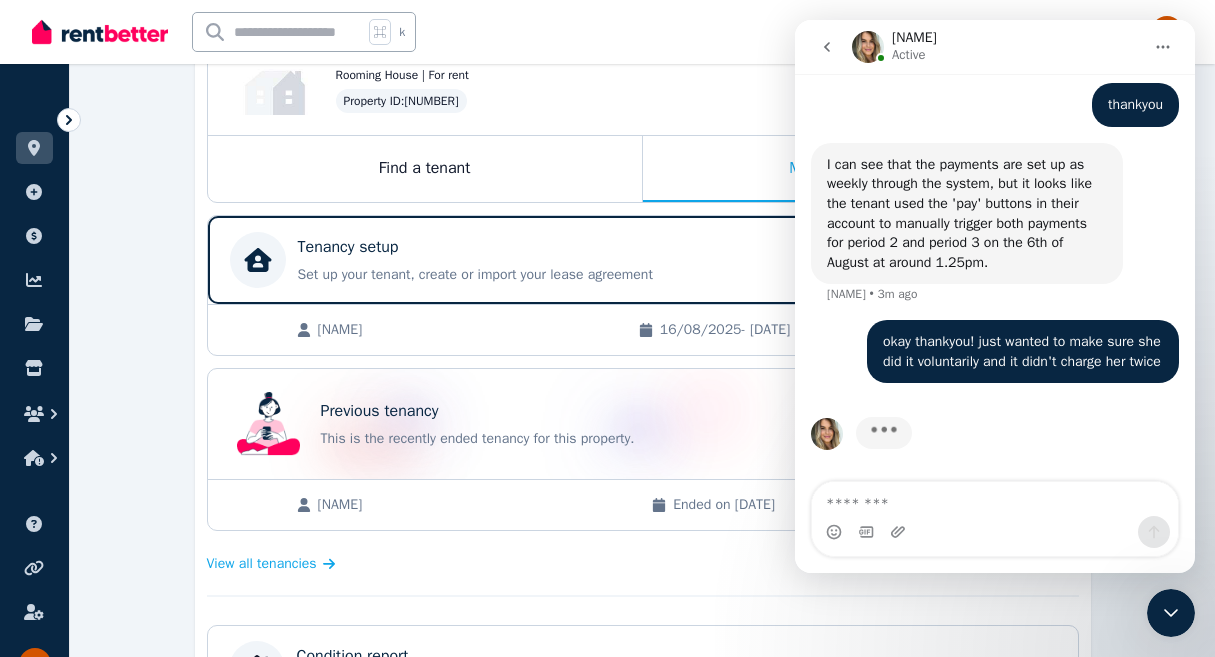 click at bounding box center [1171, 613] 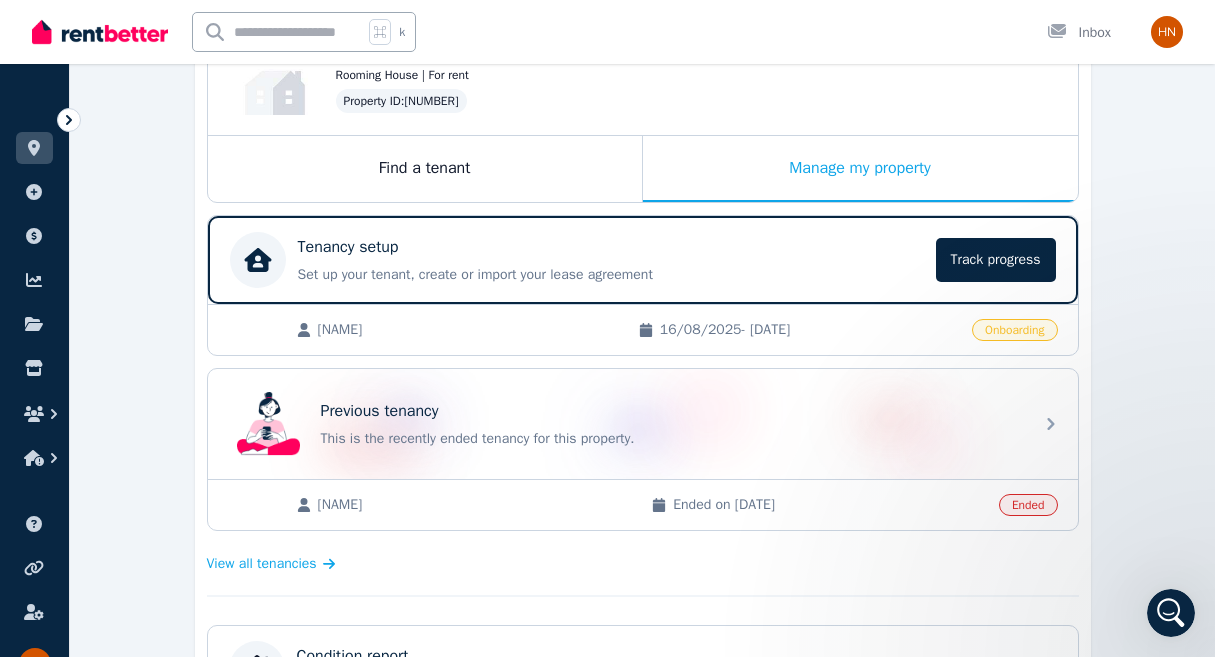 scroll, scrollTop: 0, scrollLeft: 0, axis: both 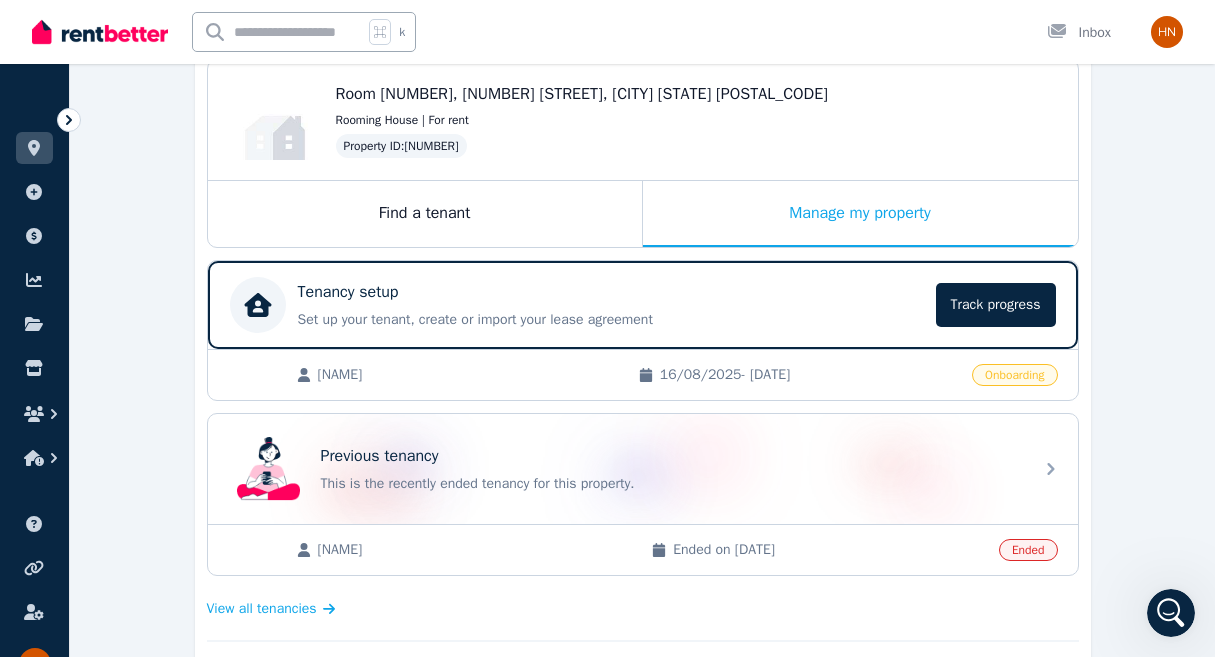 click on "[DATE]  -   [DATE]" at bounding box center (810, 375) 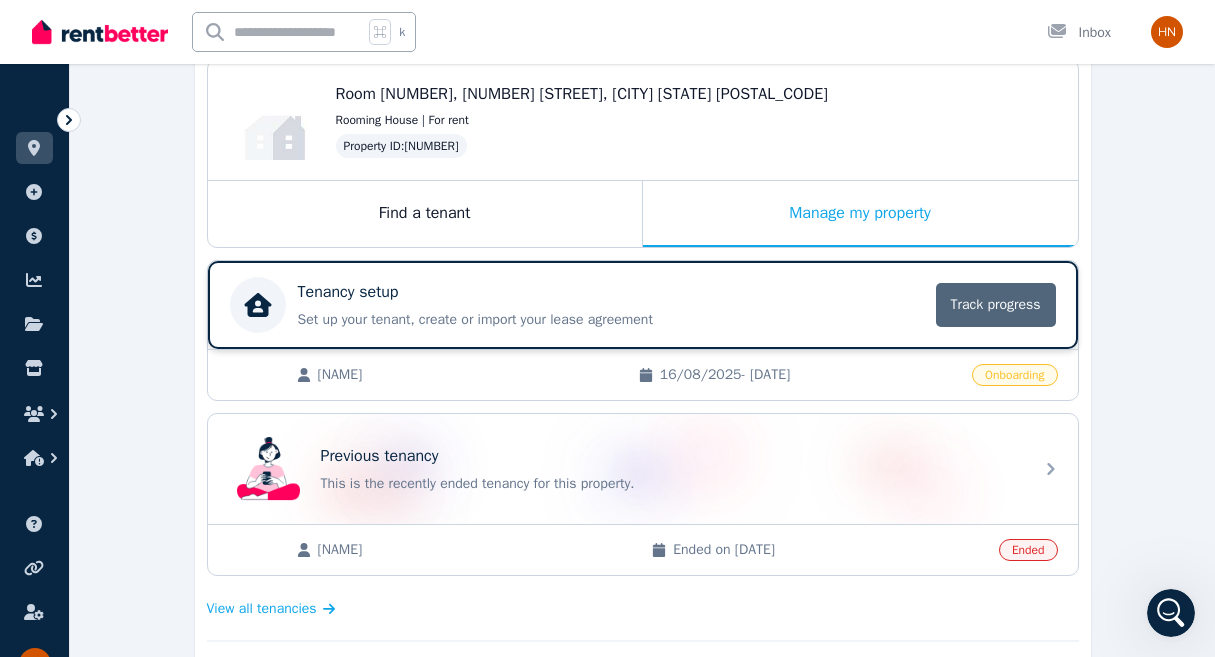 click on "Track progress" at bounding box center [996, 305] 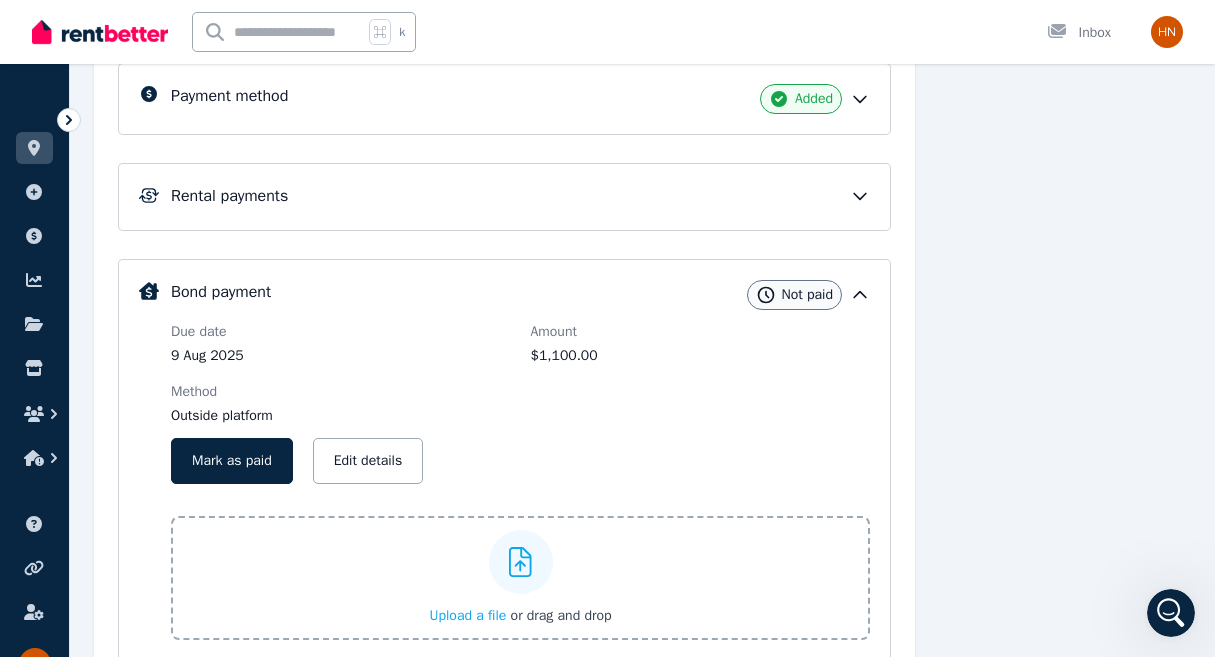 scroll, scrollTop: 515, scrollLeft: 0, axis: vertical 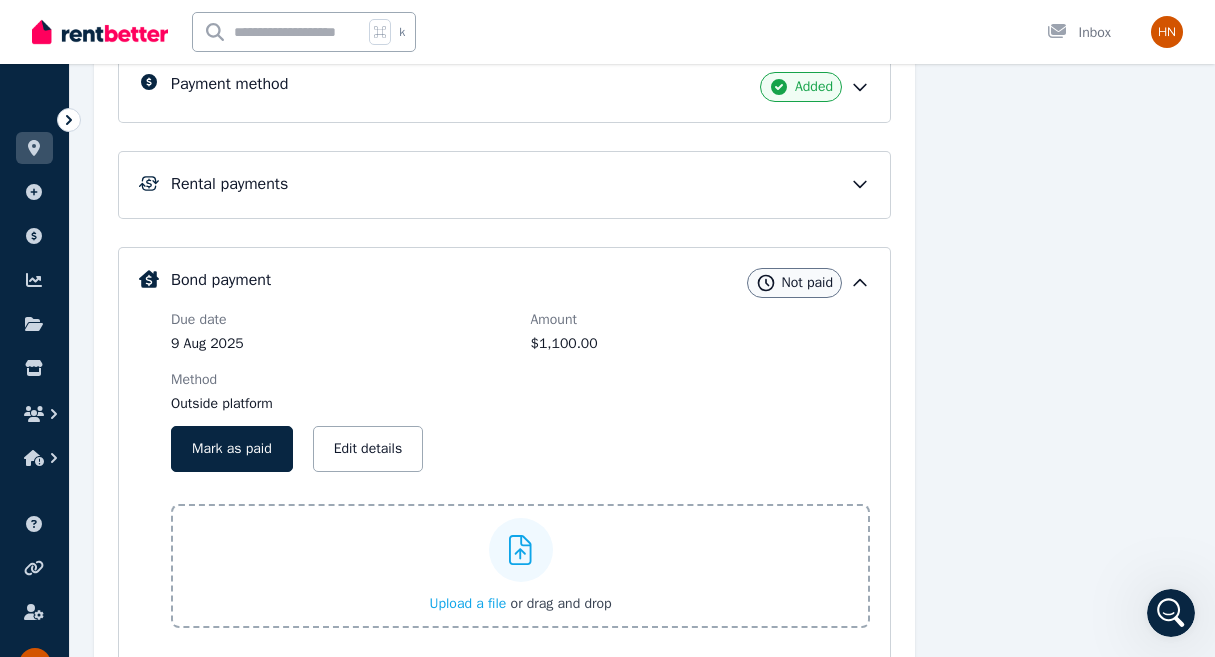 click 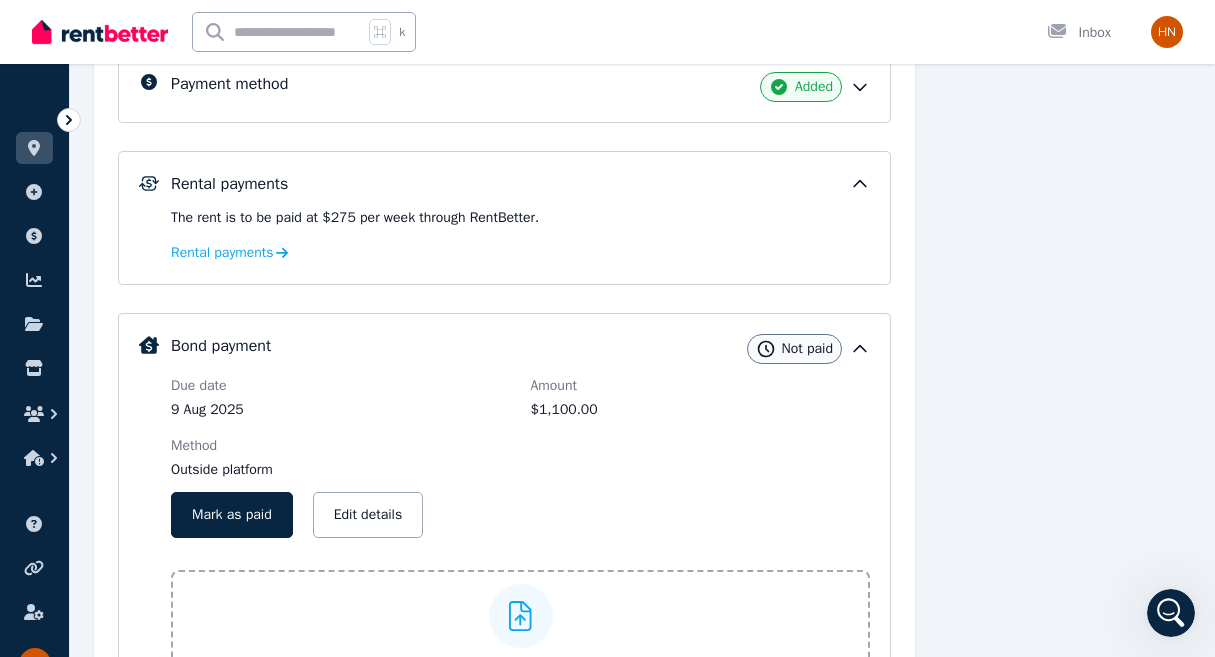 click 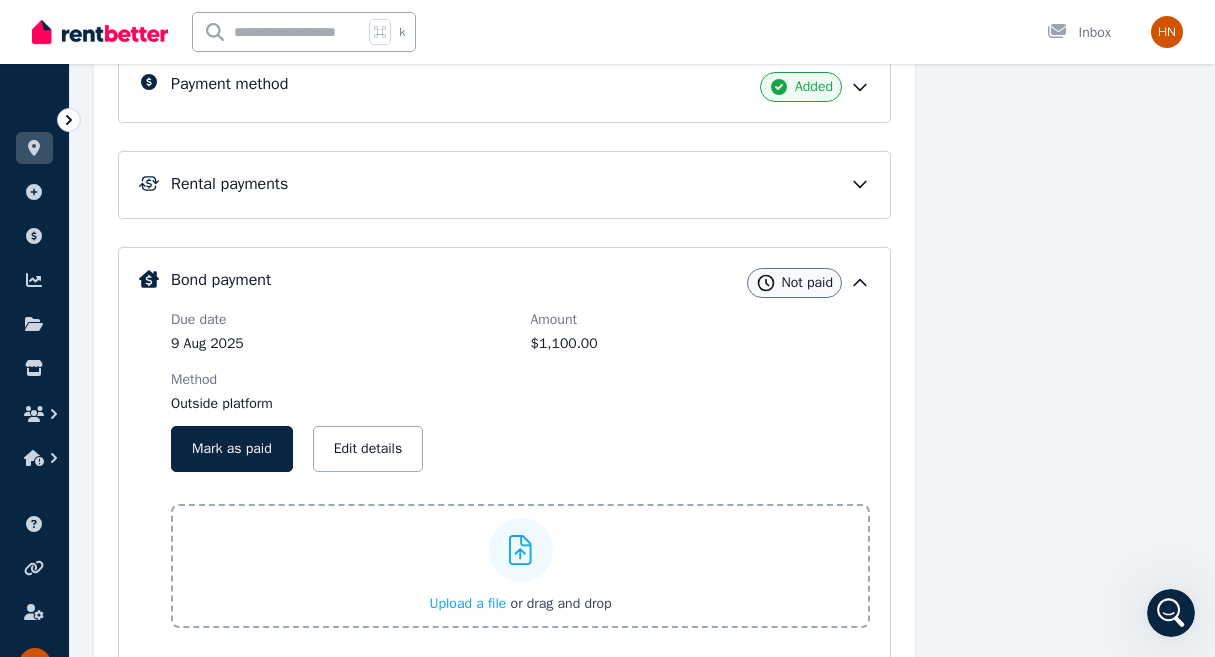 click 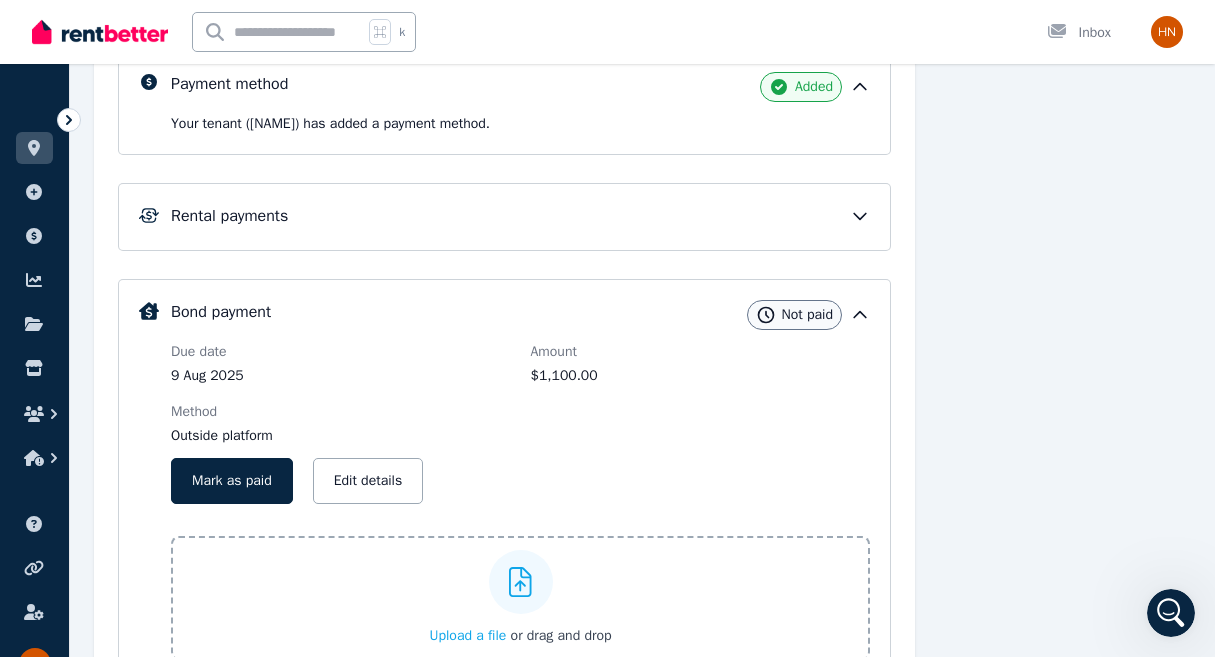 click 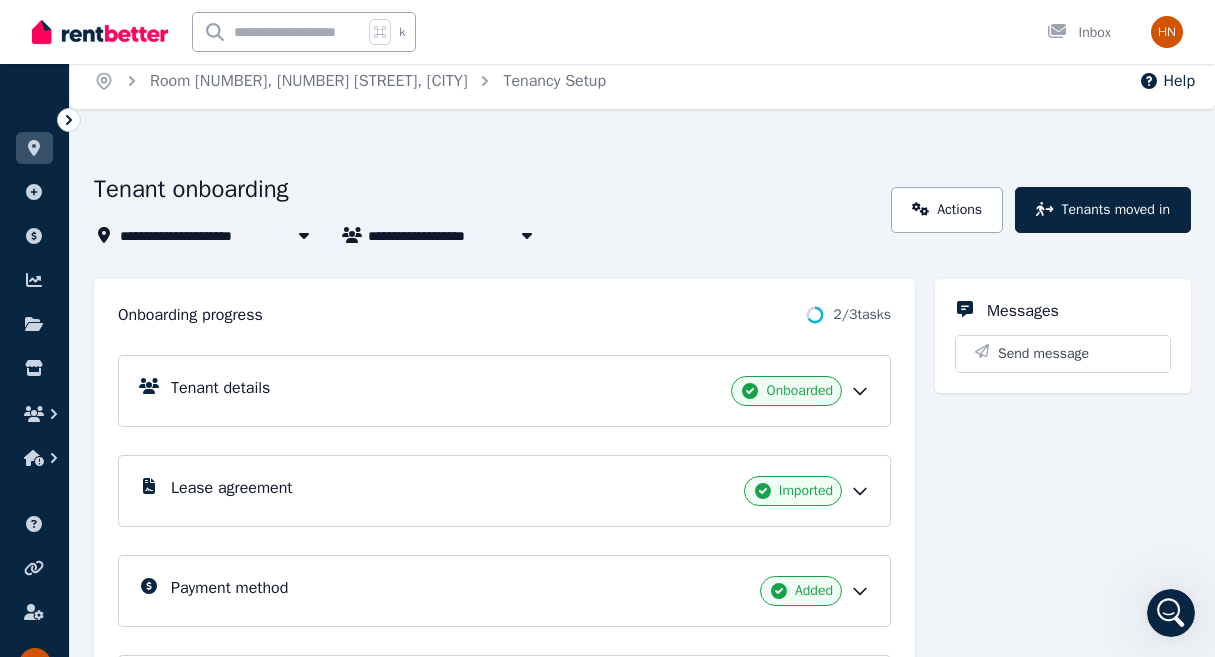 scroll, scrollTop: 0, scrollLeft: 0, axis: both 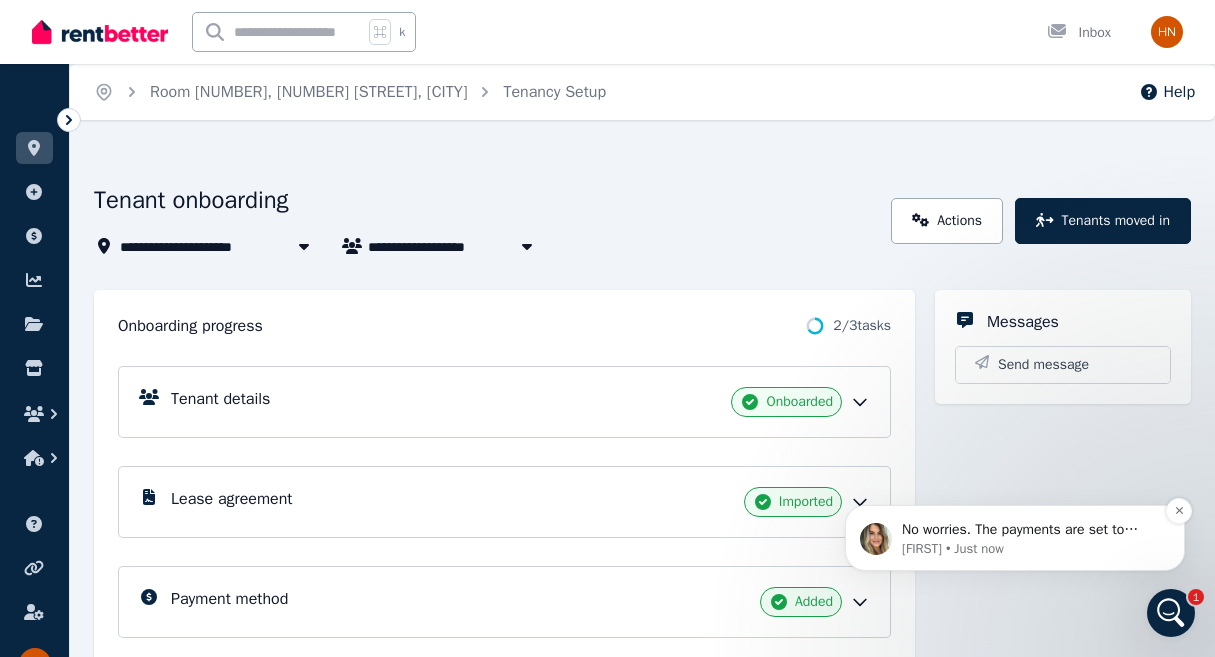 click on "No worries. The payments are set to weekly as expected, but the tenant has the option to continue making additional payments via those pay buttons. If there are any changes required to the schedule and they wish to pay fortnightly for all future payments, you can make the changes via your account but it might be worth speaking with them. Hope this helps." at bounding box center (1031, 530) 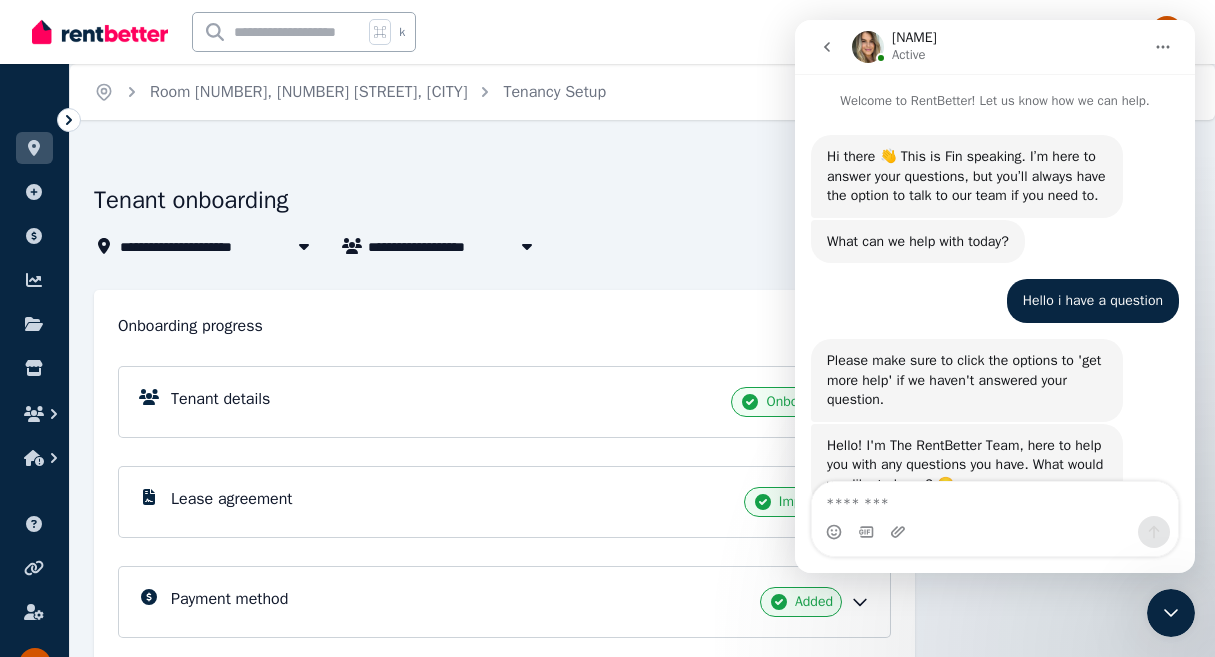 scroll, scrollTop: 511, scrollLeft: 0, axis: vertical 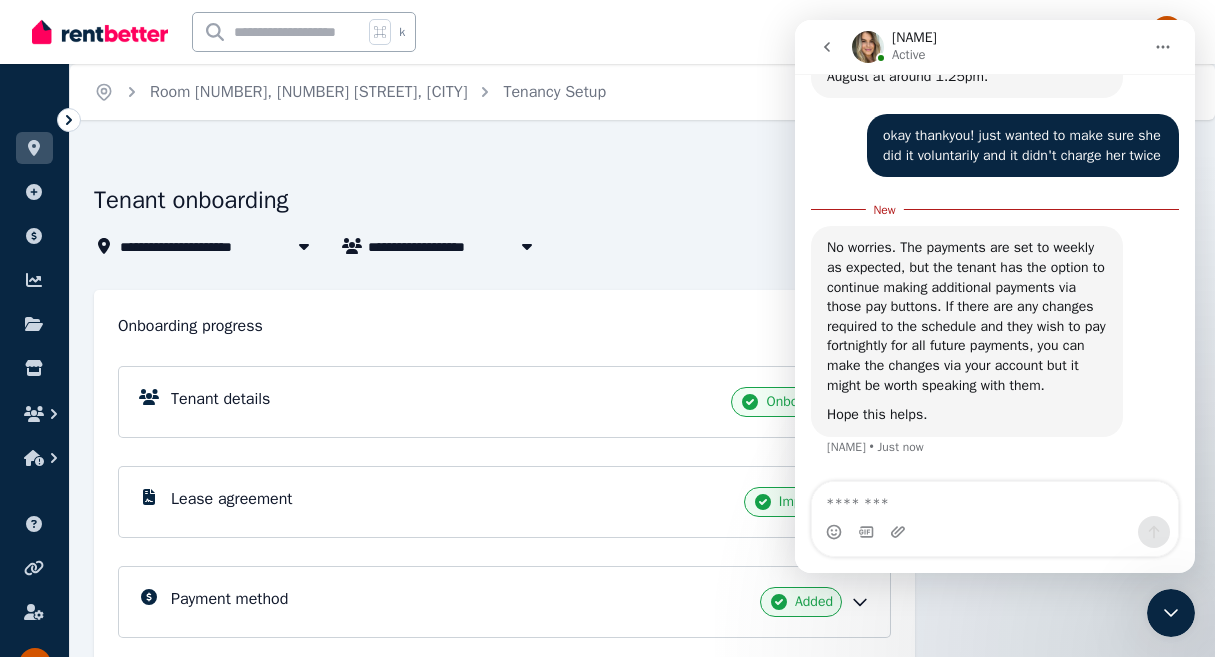 click at bounding box center [995, 499] 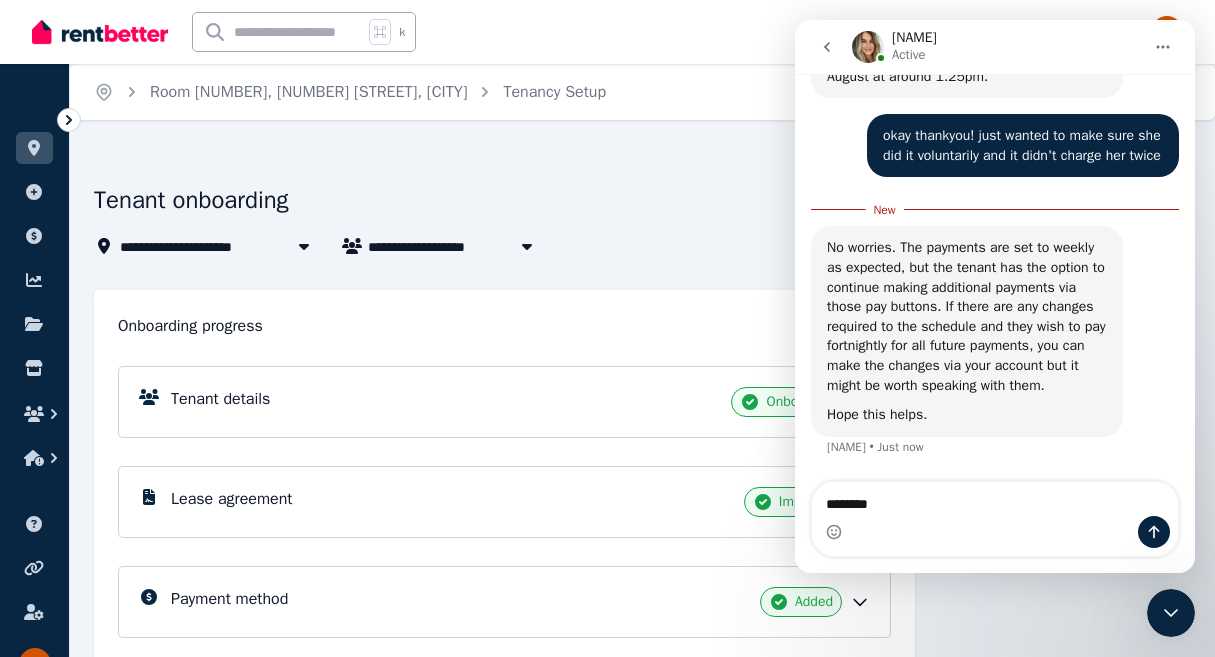 type on "********" 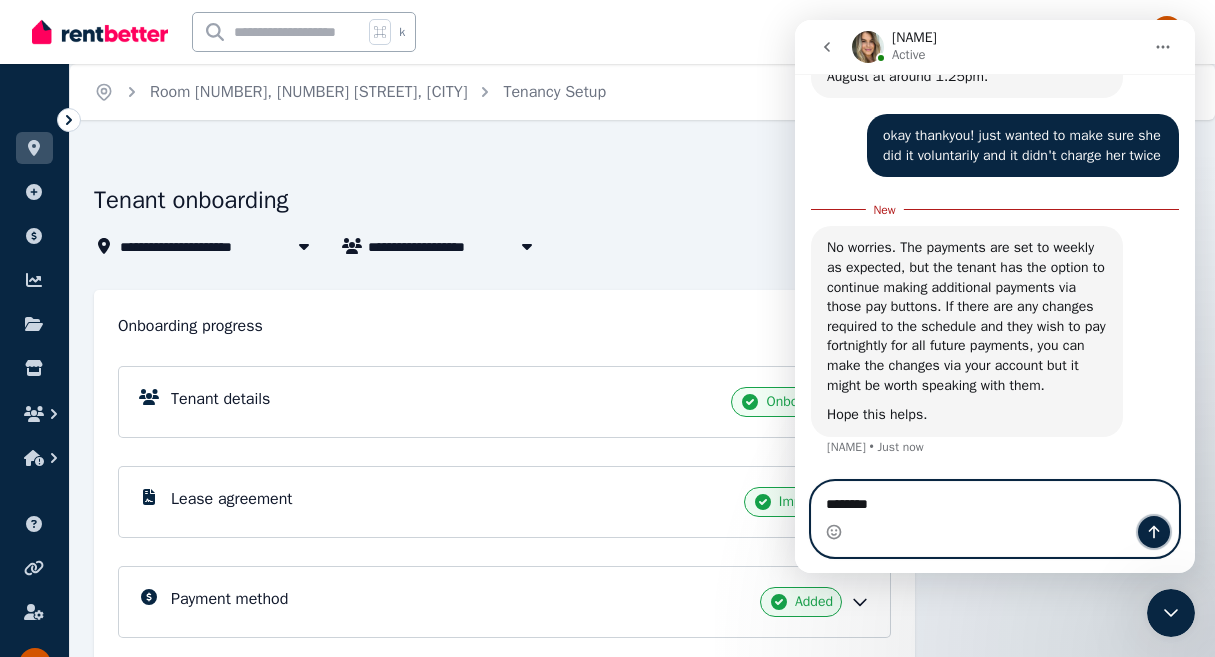 click 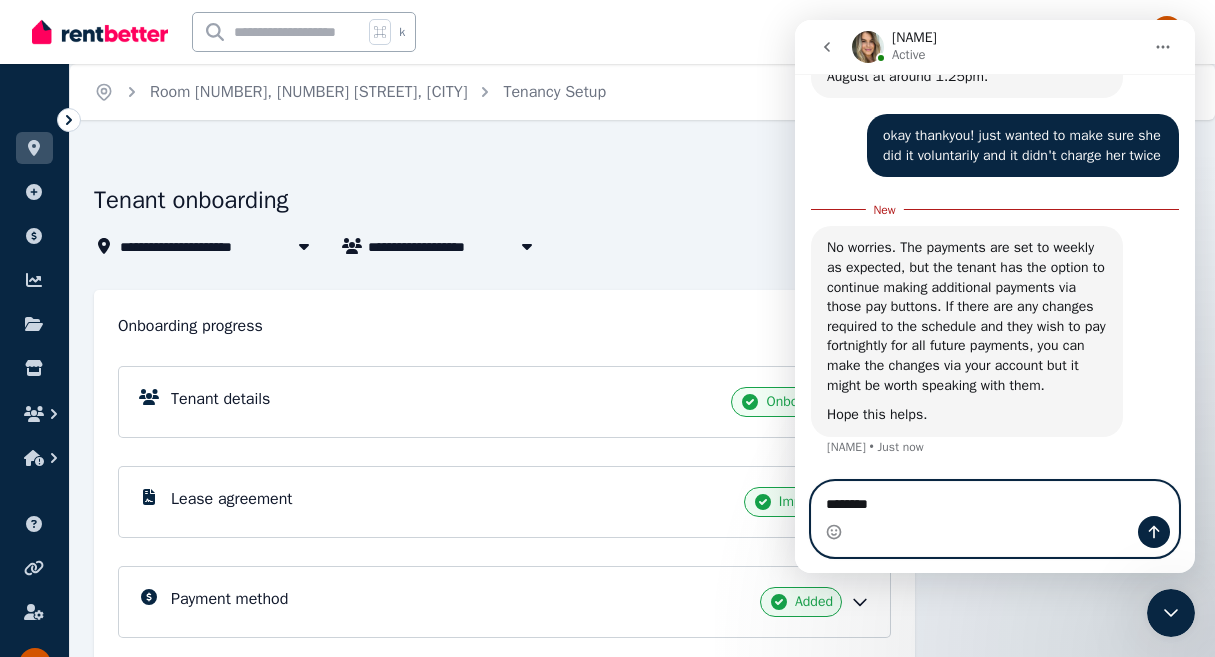type 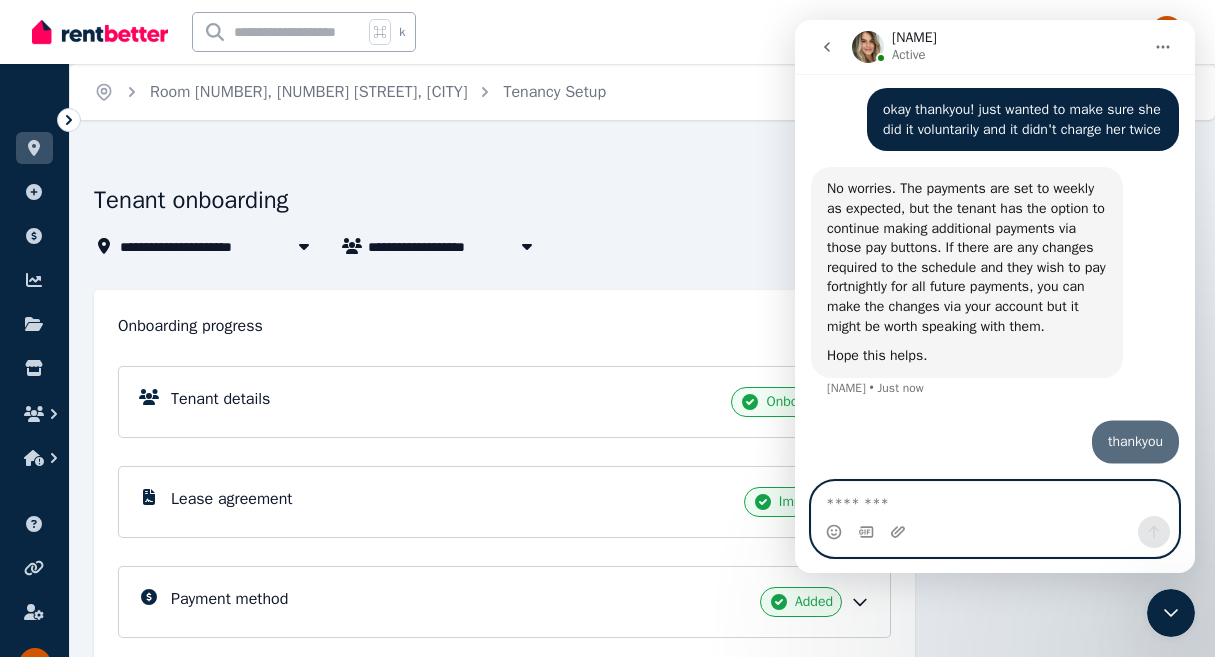 scroll, scrollTop: 1779, scrollLeft: 0, axis: vertical 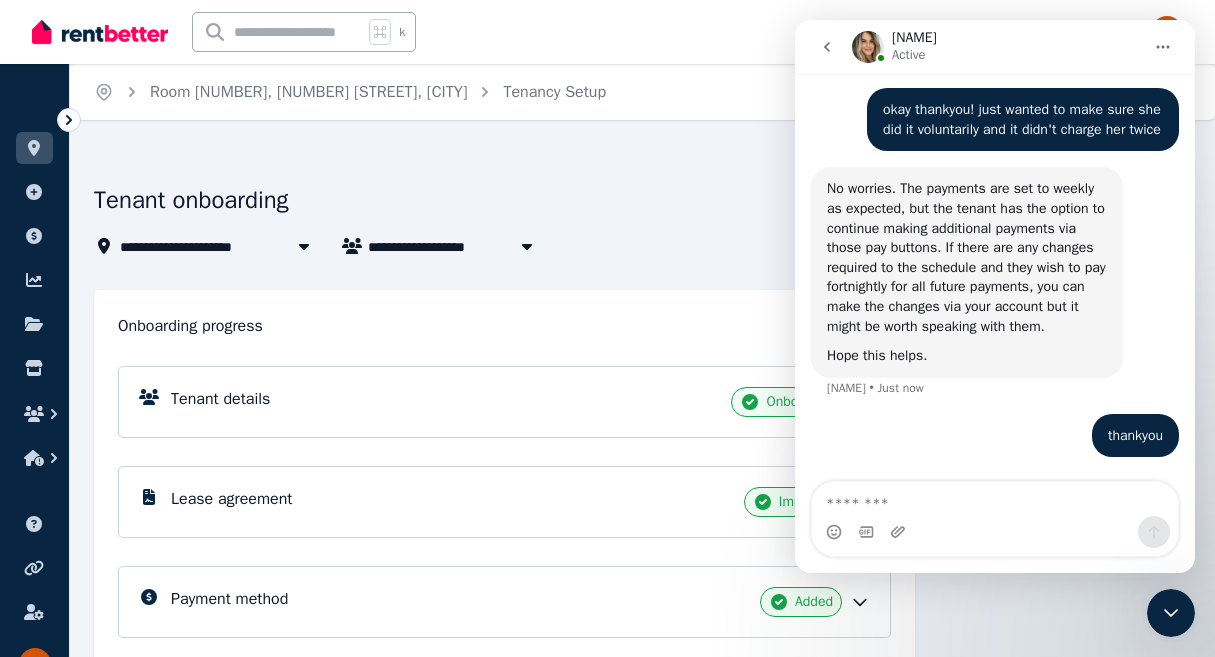 click at bounding box center (1171, 613) 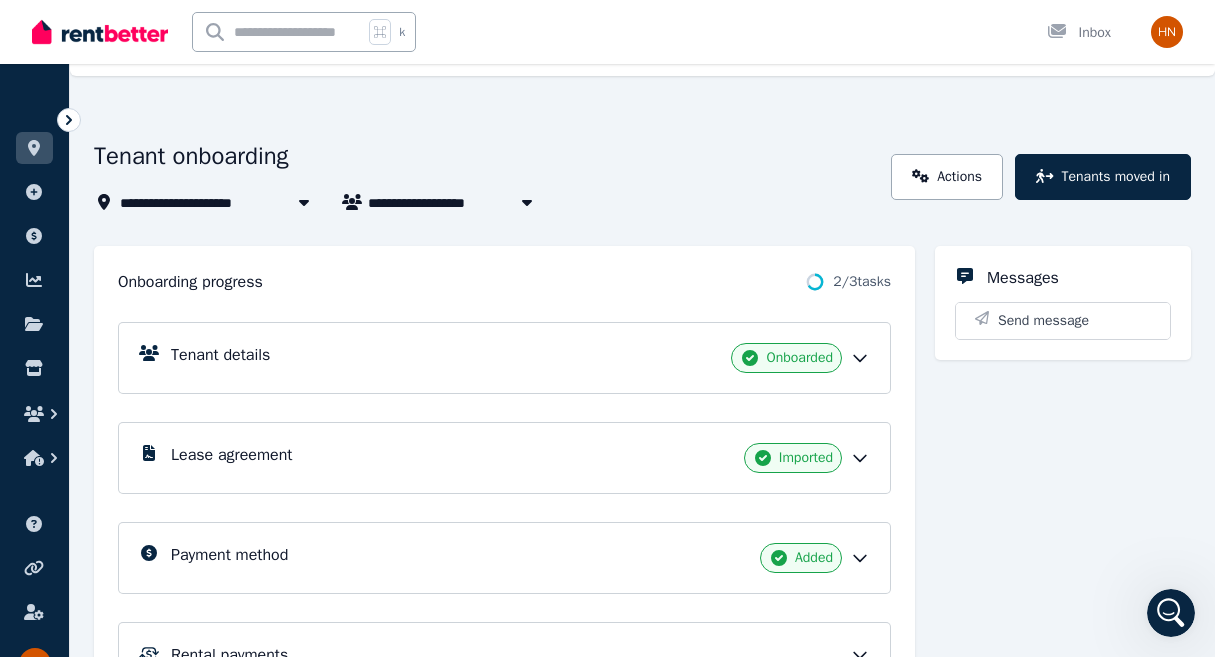 scroll, scrollTop: 50, scrollLeft: 0, axis: vertical 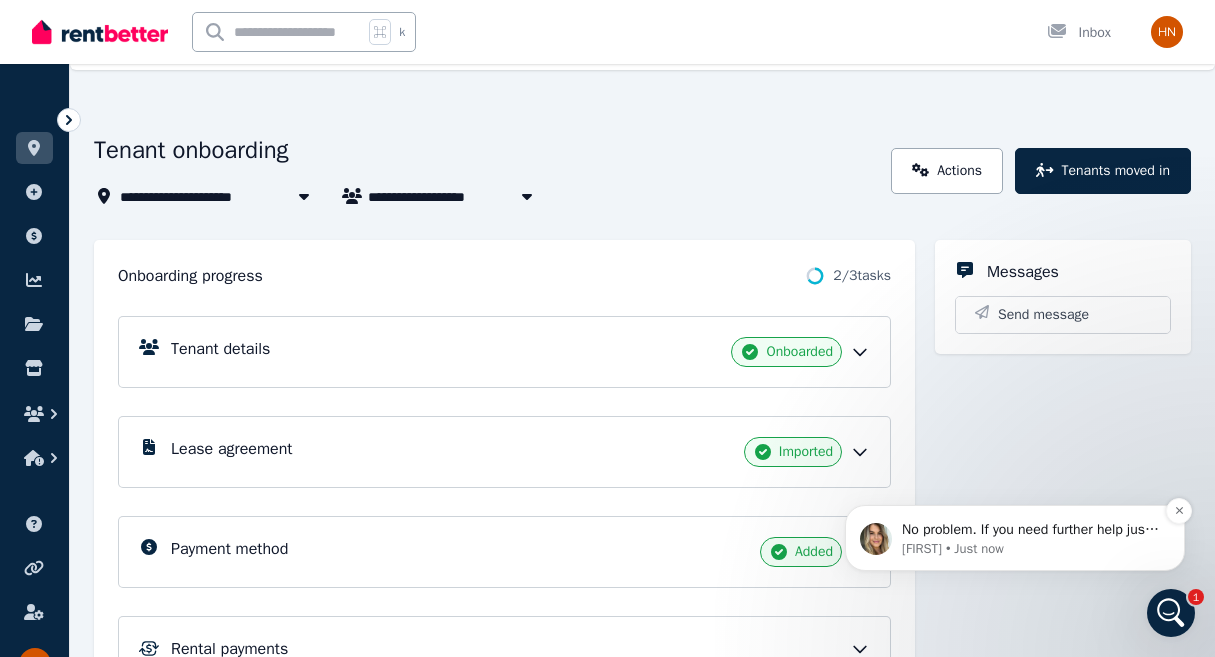 click on "[FIRST] • Just now" at bounding box center (1031, 549) 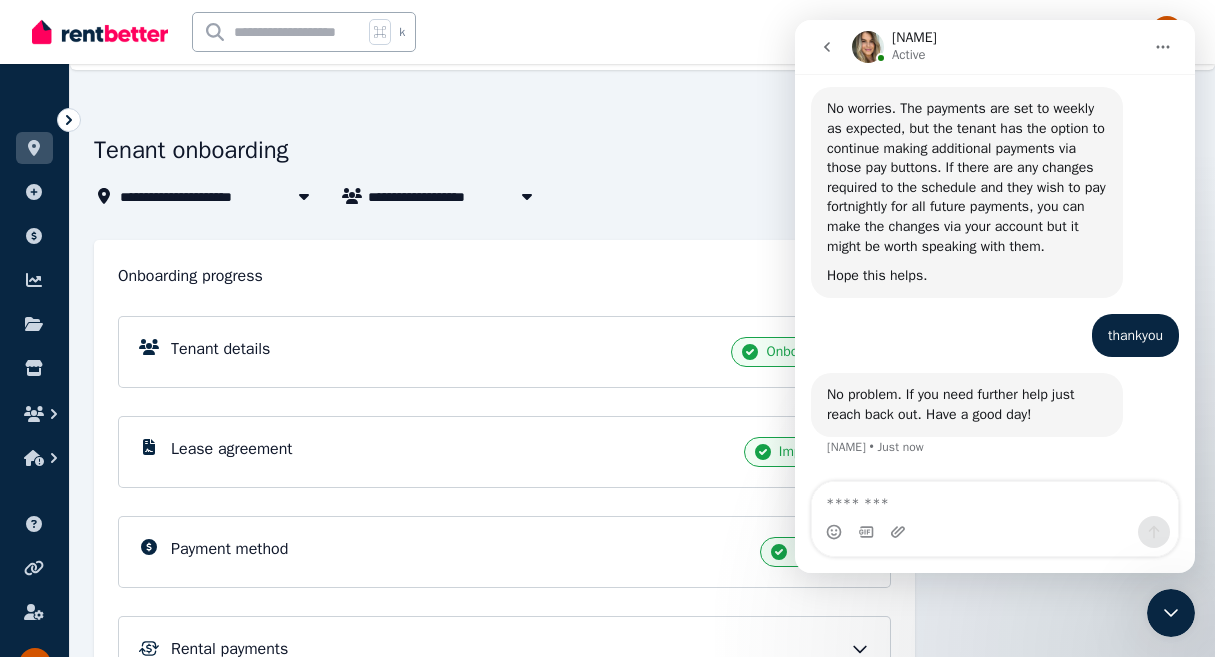 scroll, scrollTop: 0, scrollLeft: 0, axis: both 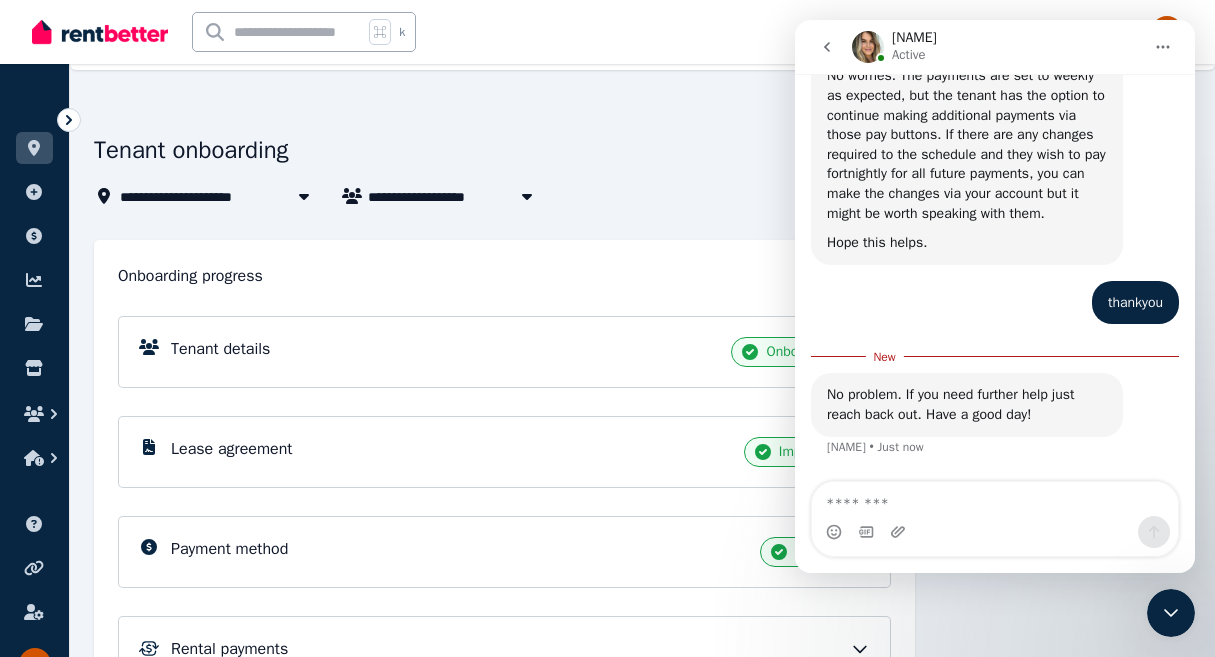 click 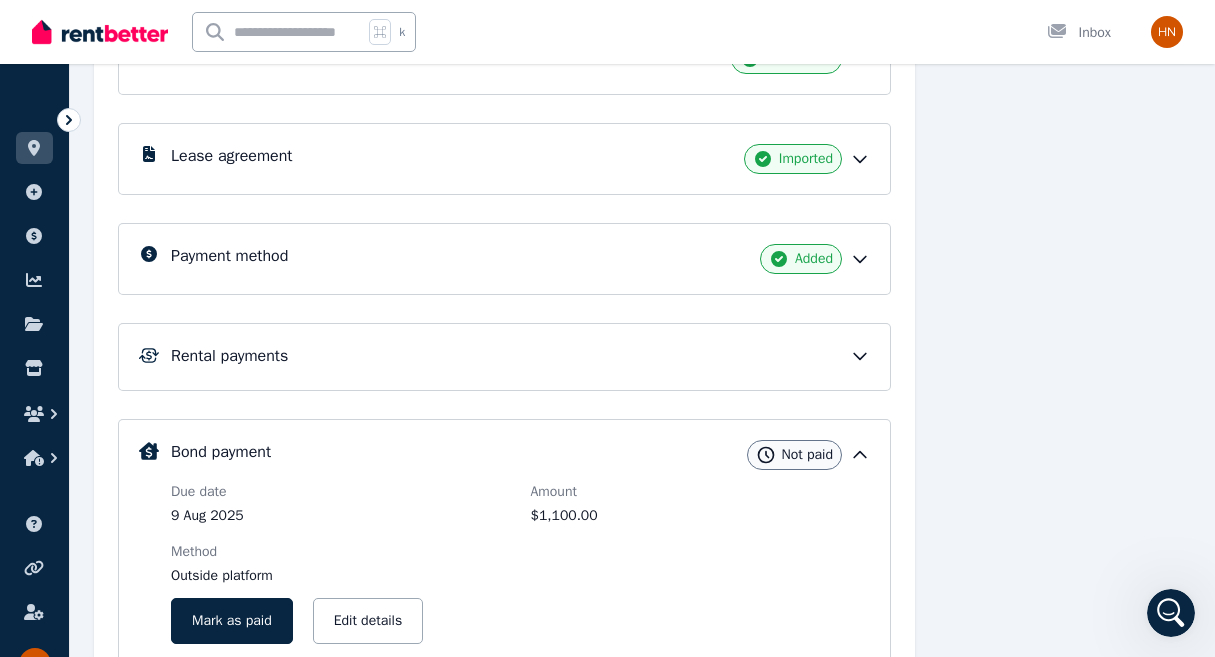 scroll, scrollTop: 342, scrollLeft: 0, axis: vertical 